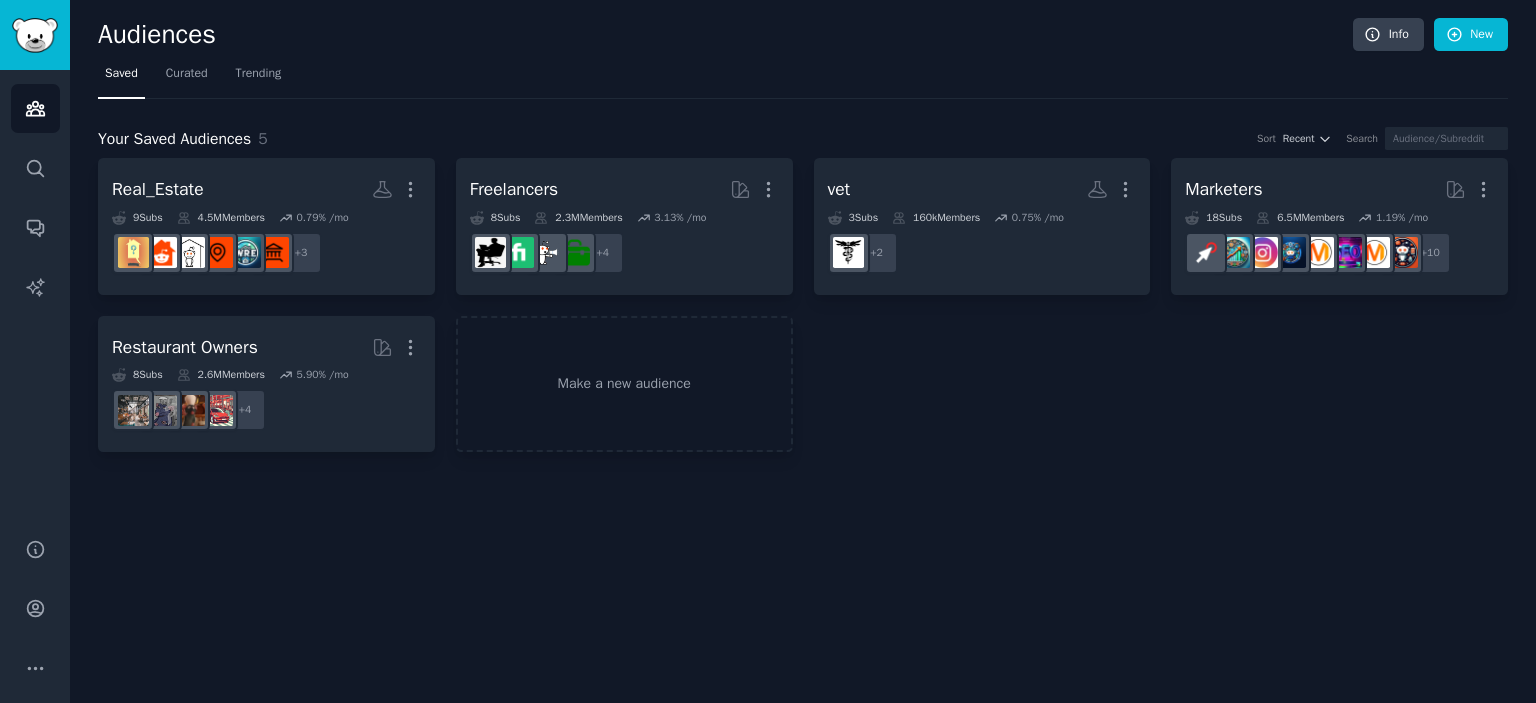 scroll, scrollTop: 0, scrollLeft: 0, axis: both 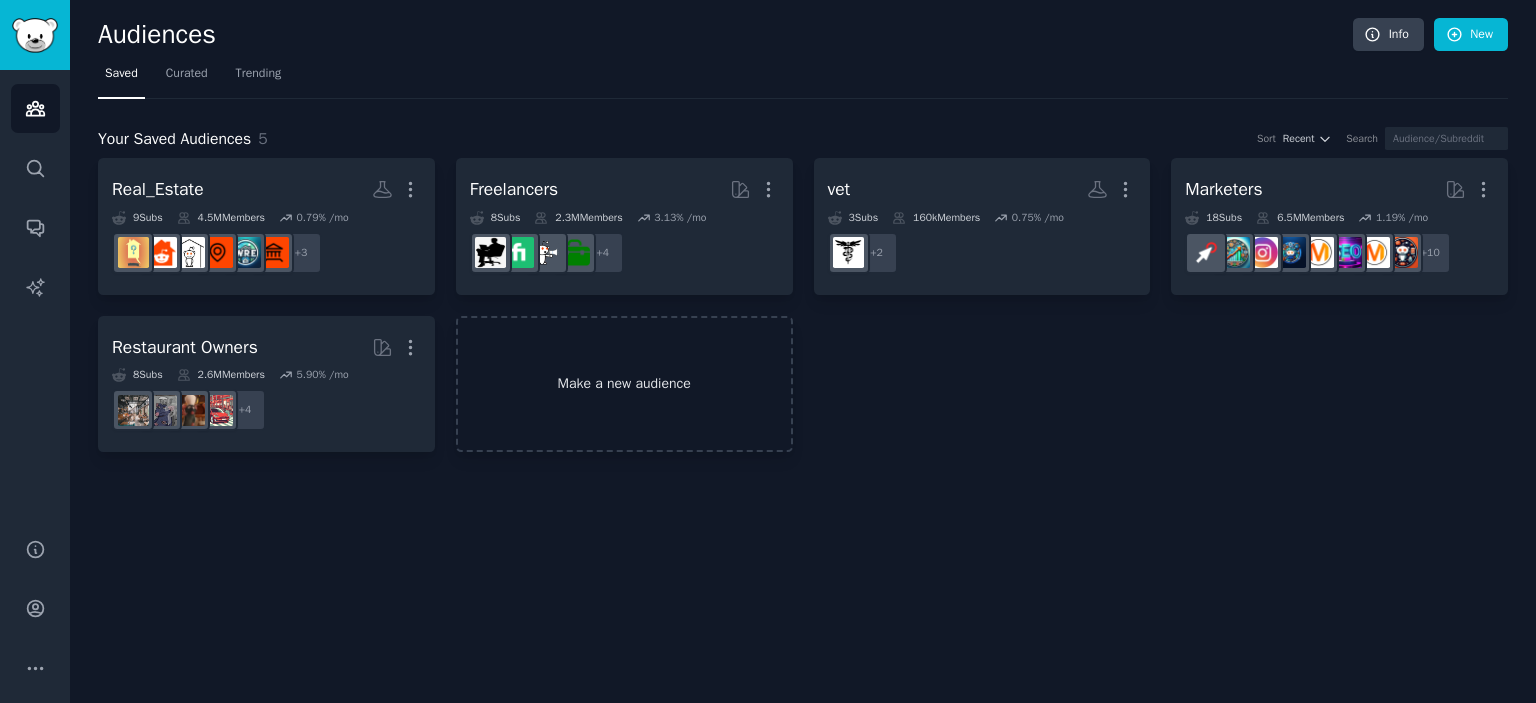 click on "Make a new audience" at bounding box center [624, 384] 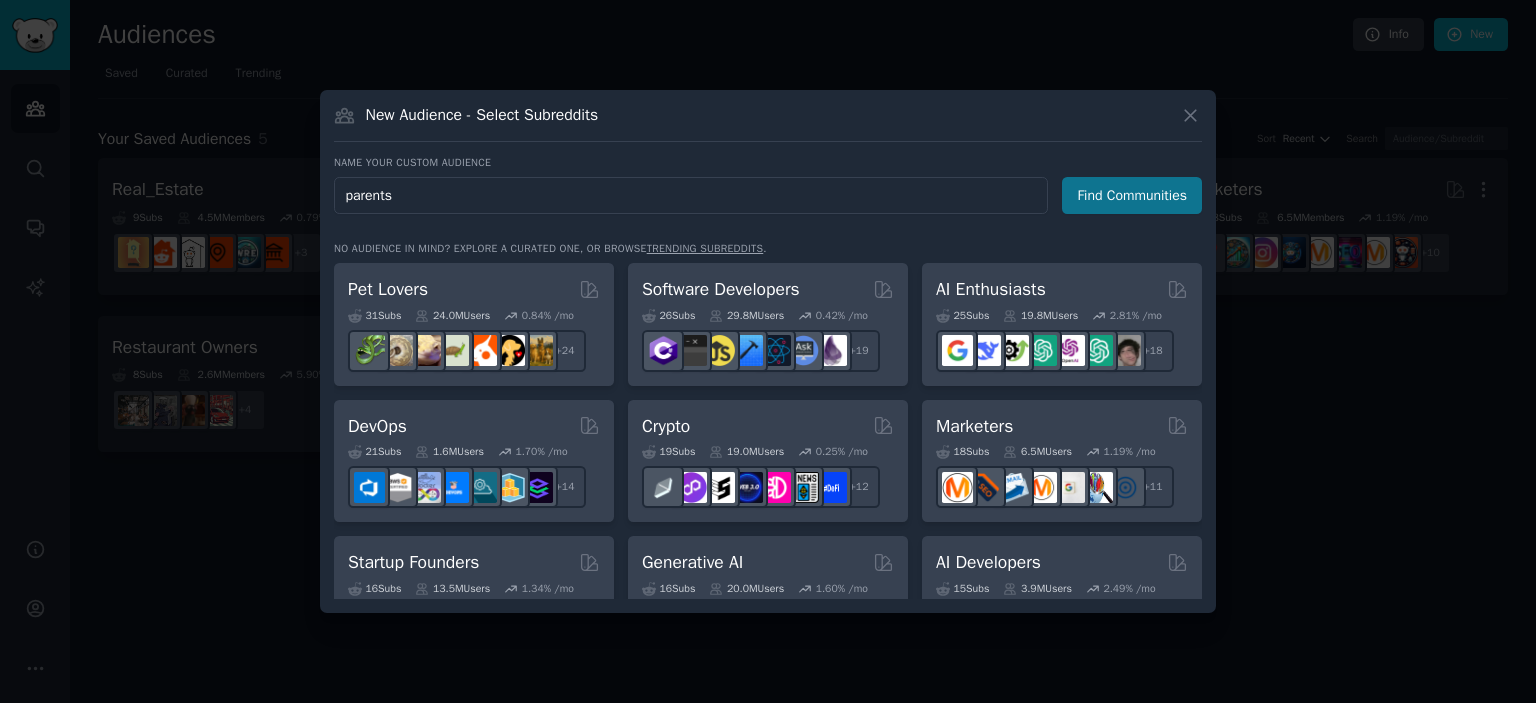 type on "parents" 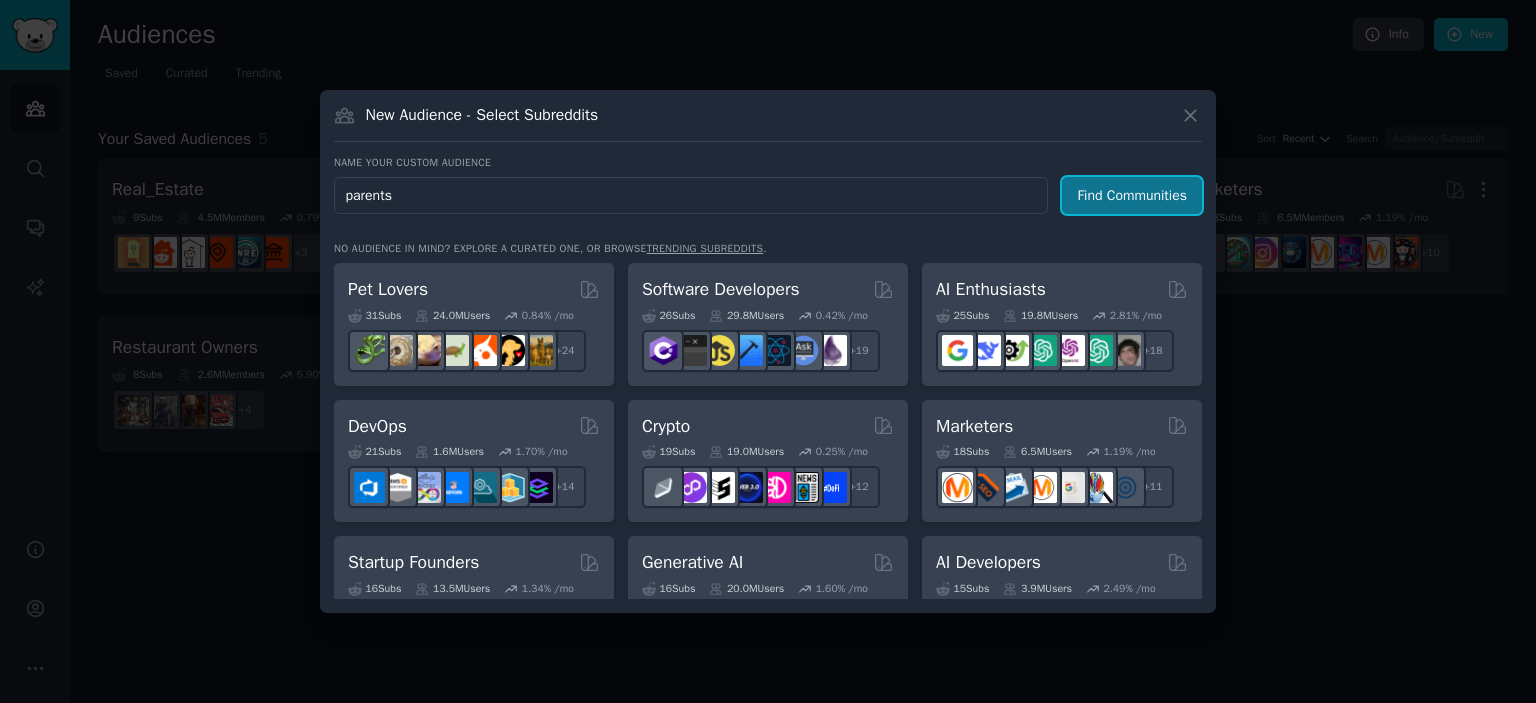 click on "Find Communities" at bounding box center (1132, 195) 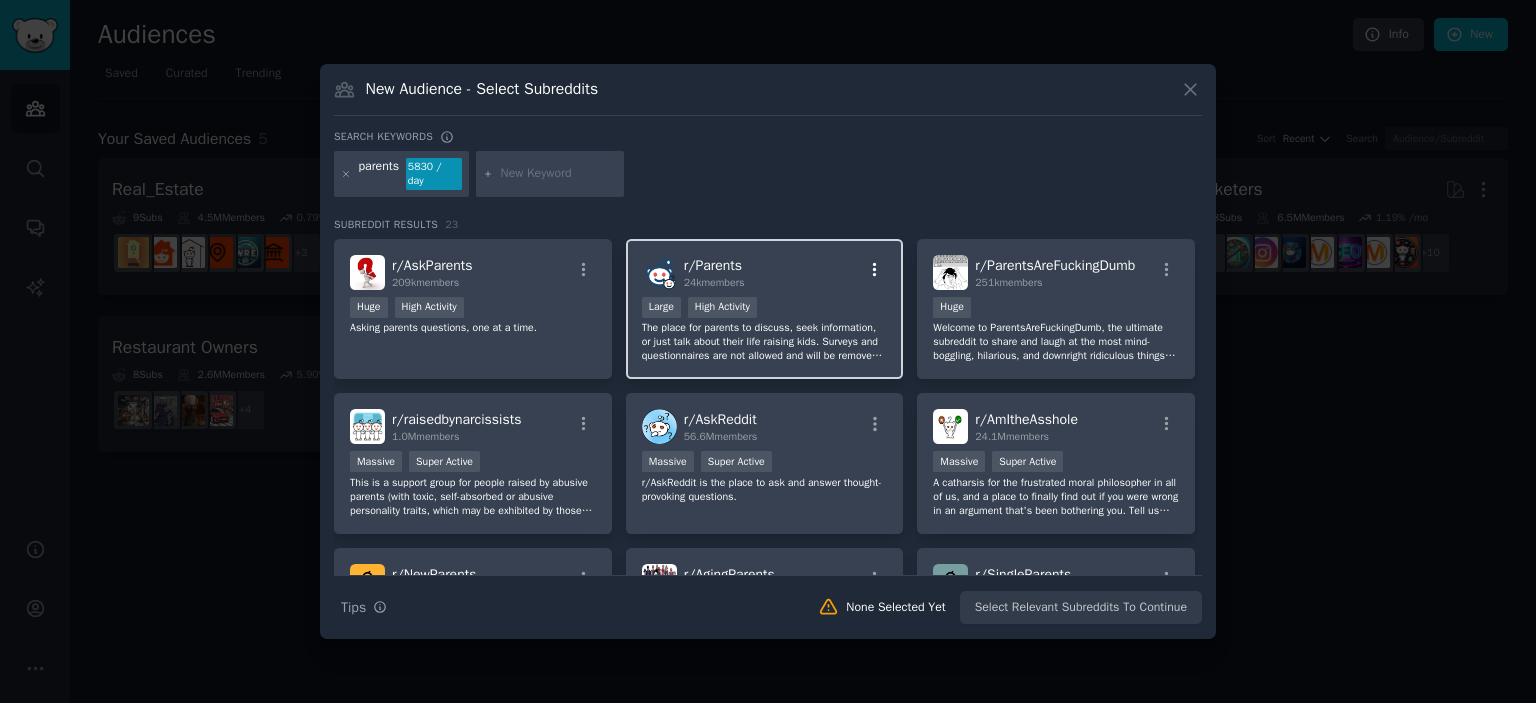 click 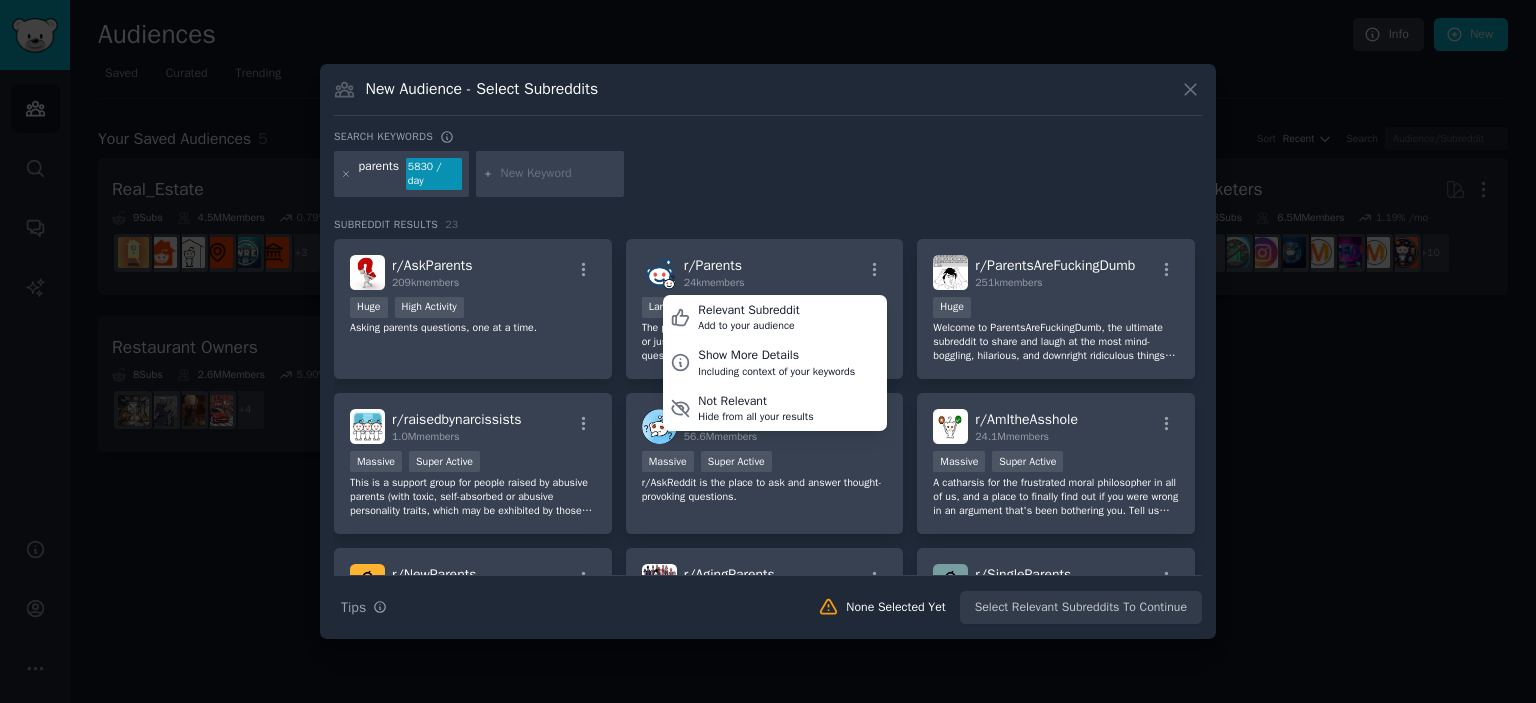 click on "parents 5830 / day" at bounding box center (768, 177) 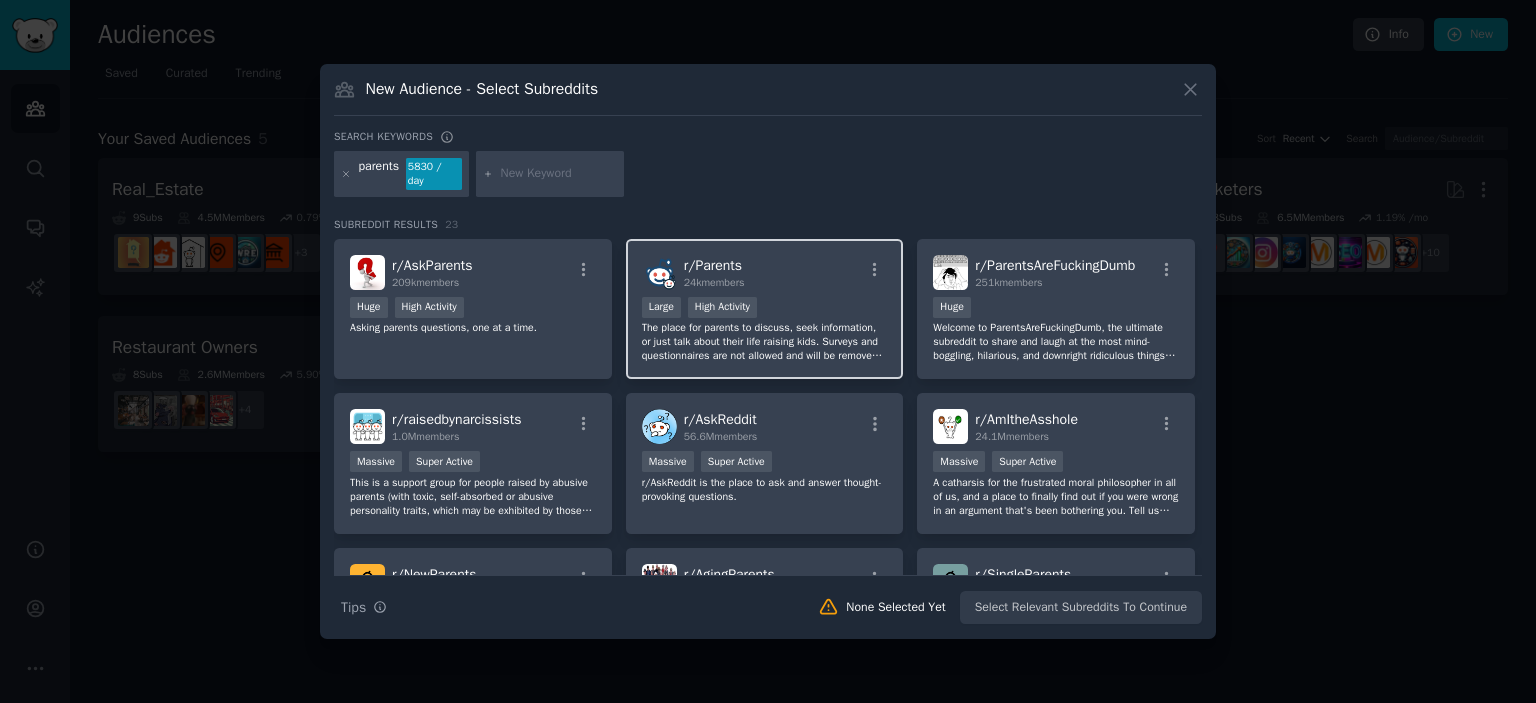 click on "r/ Parents 24k  members" at bounding box center (714, 272) 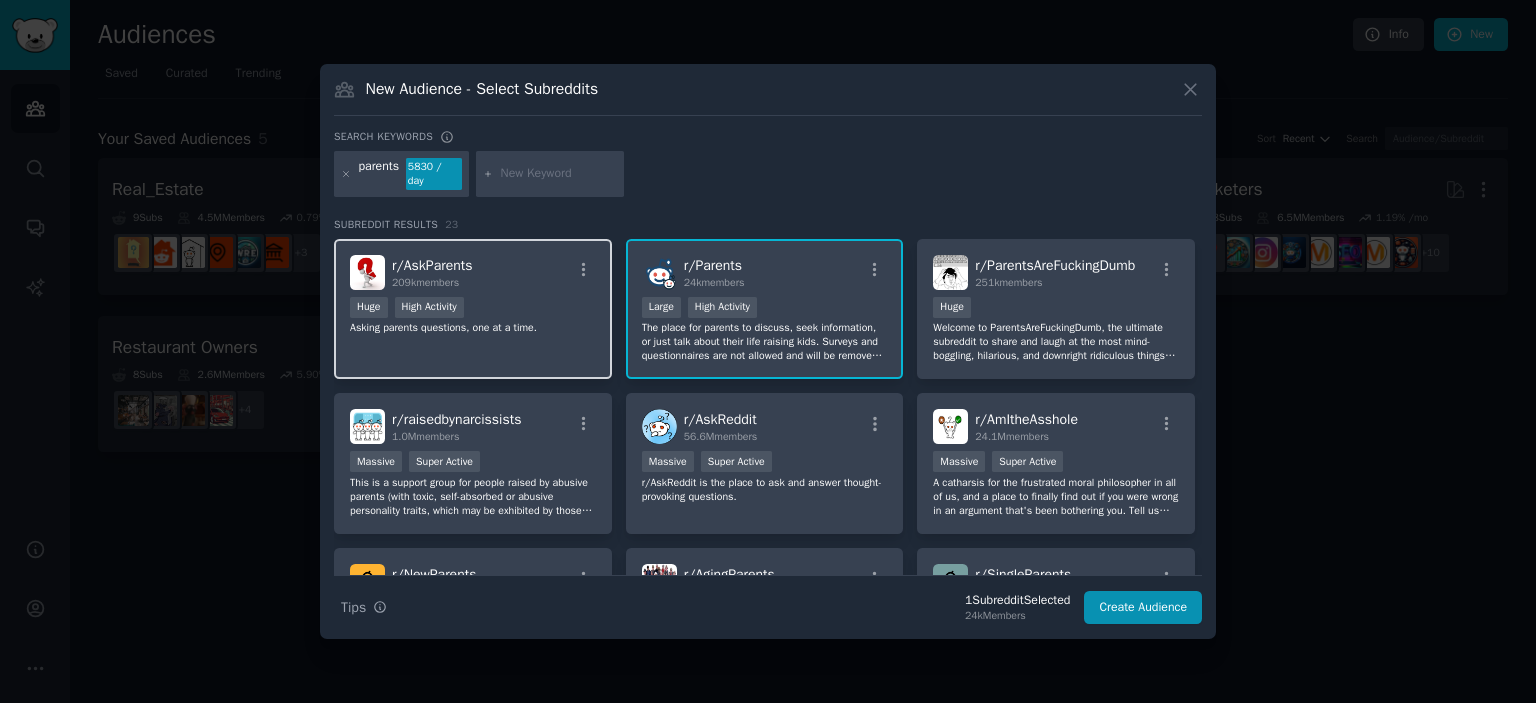 click on "Huge High Activity" at bounding box center [473, 309] 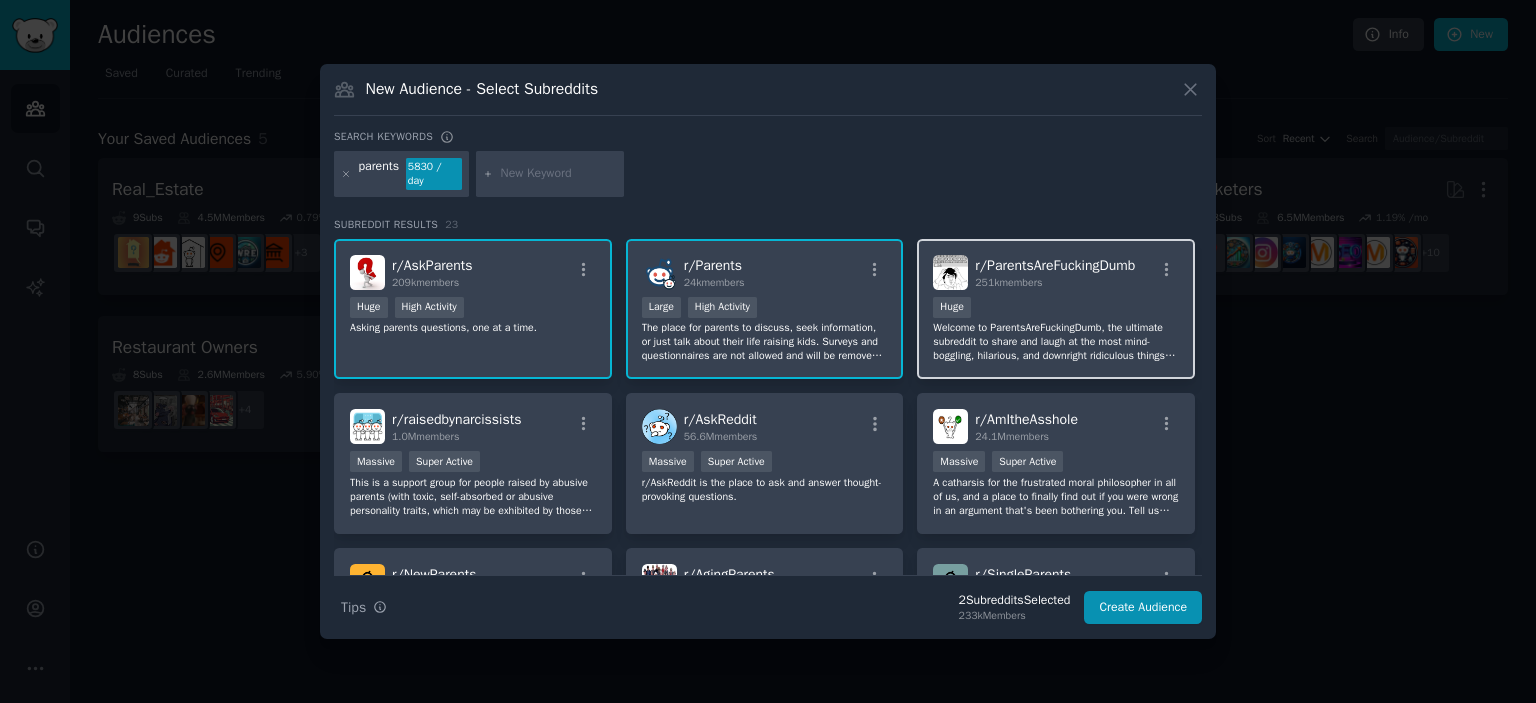 click on "251k  members" at bounding box center (1055, 283) 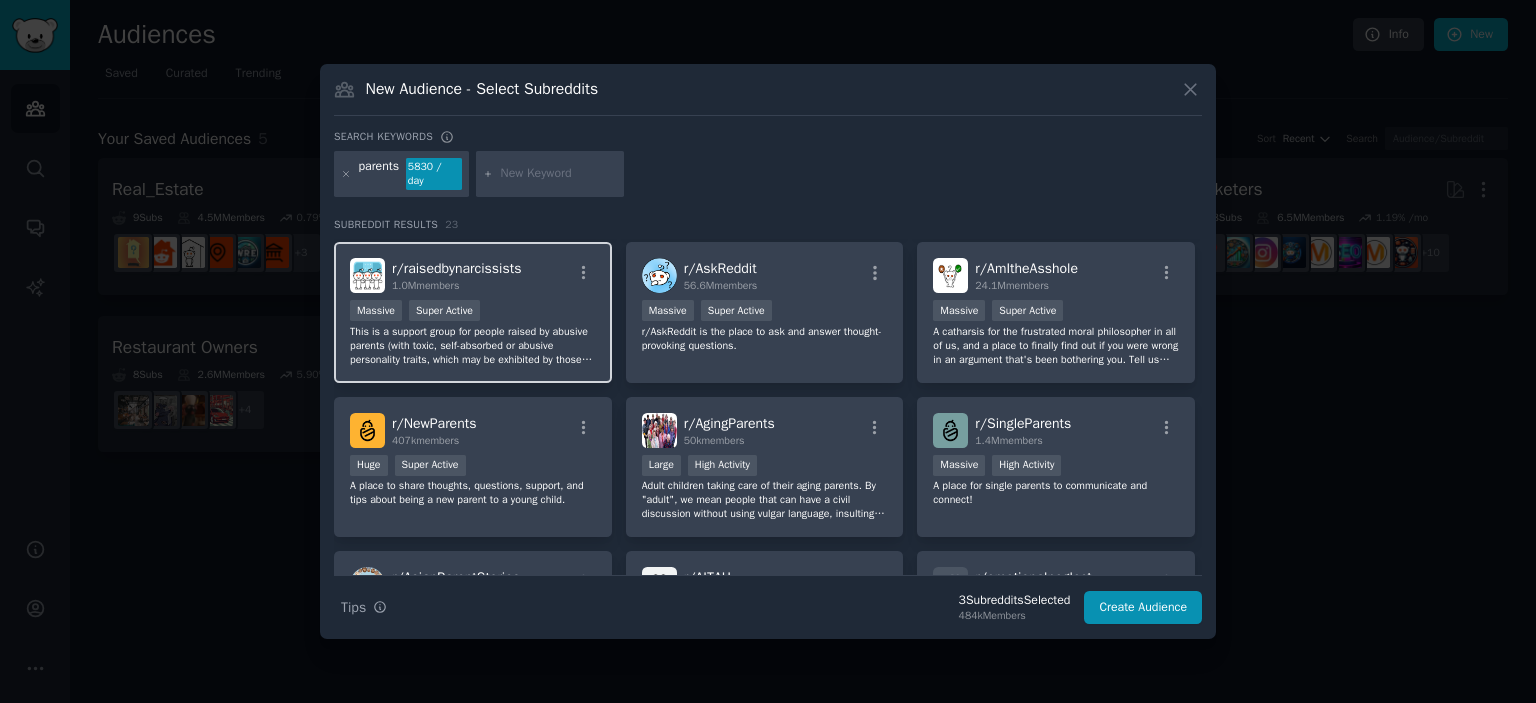 scroll, scrollTop: 200, scrollLeft: 0, axis: vertical 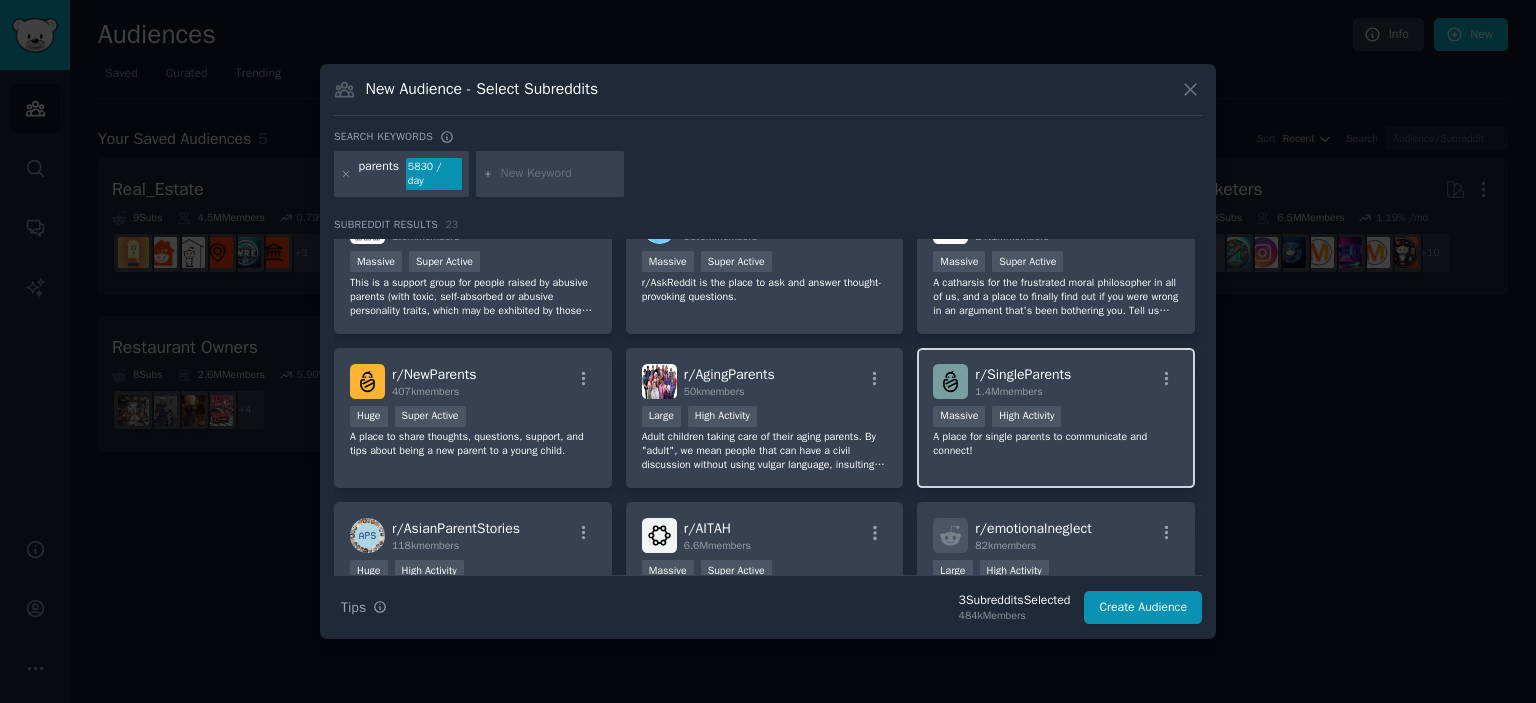 click on "r/ SingleParents" at bounding box center [1023, 374] 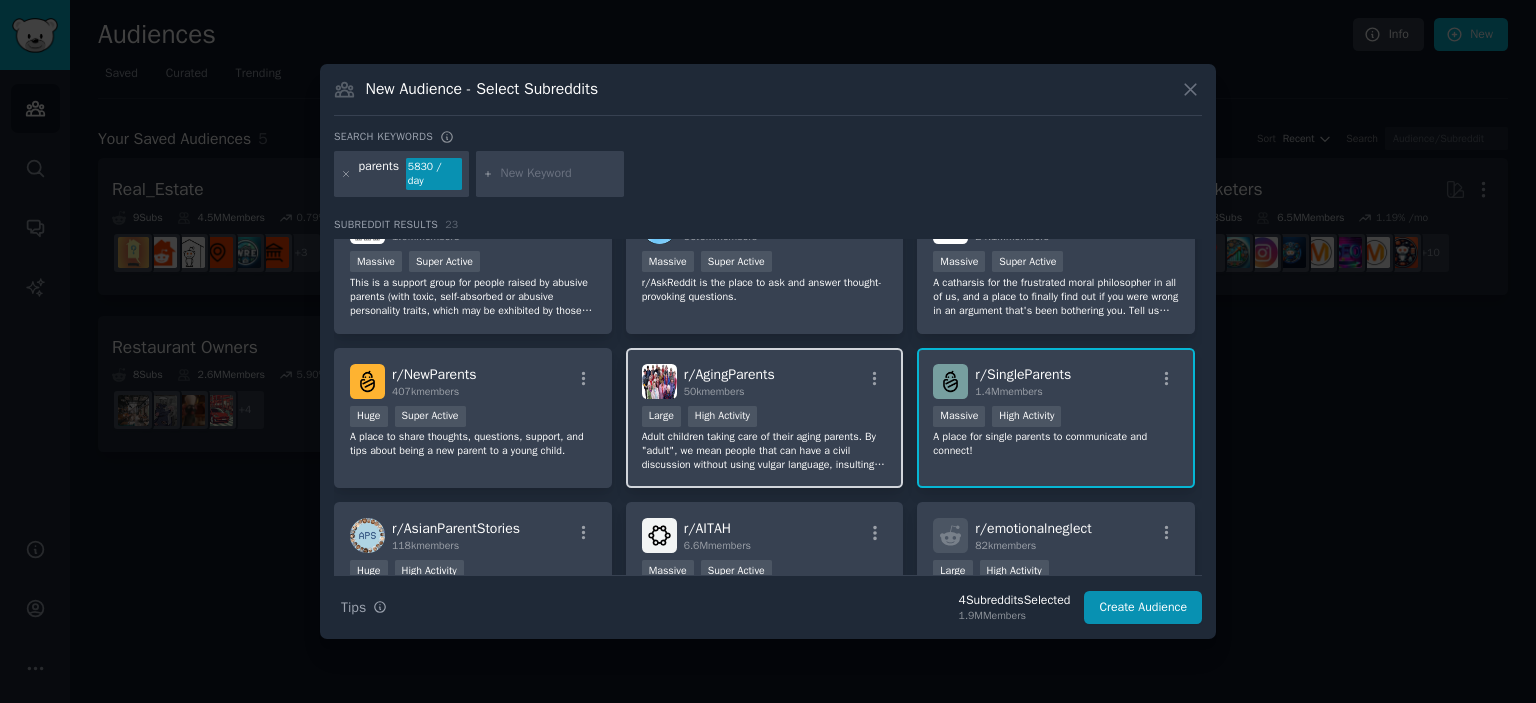 click on "50k  members" at bounding box center [729, 392] 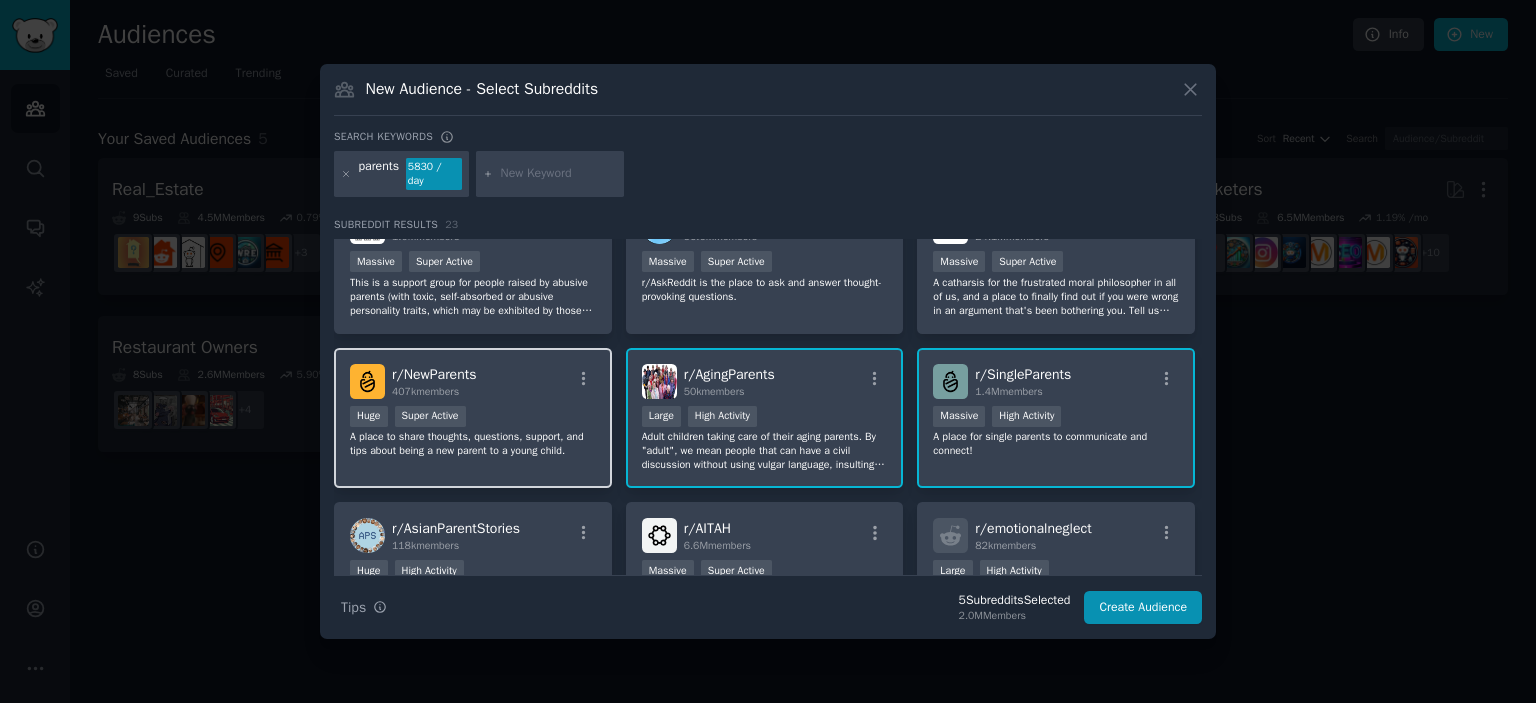 click on "r/ NewParents 407k  members" at bounding box center [473, 381] 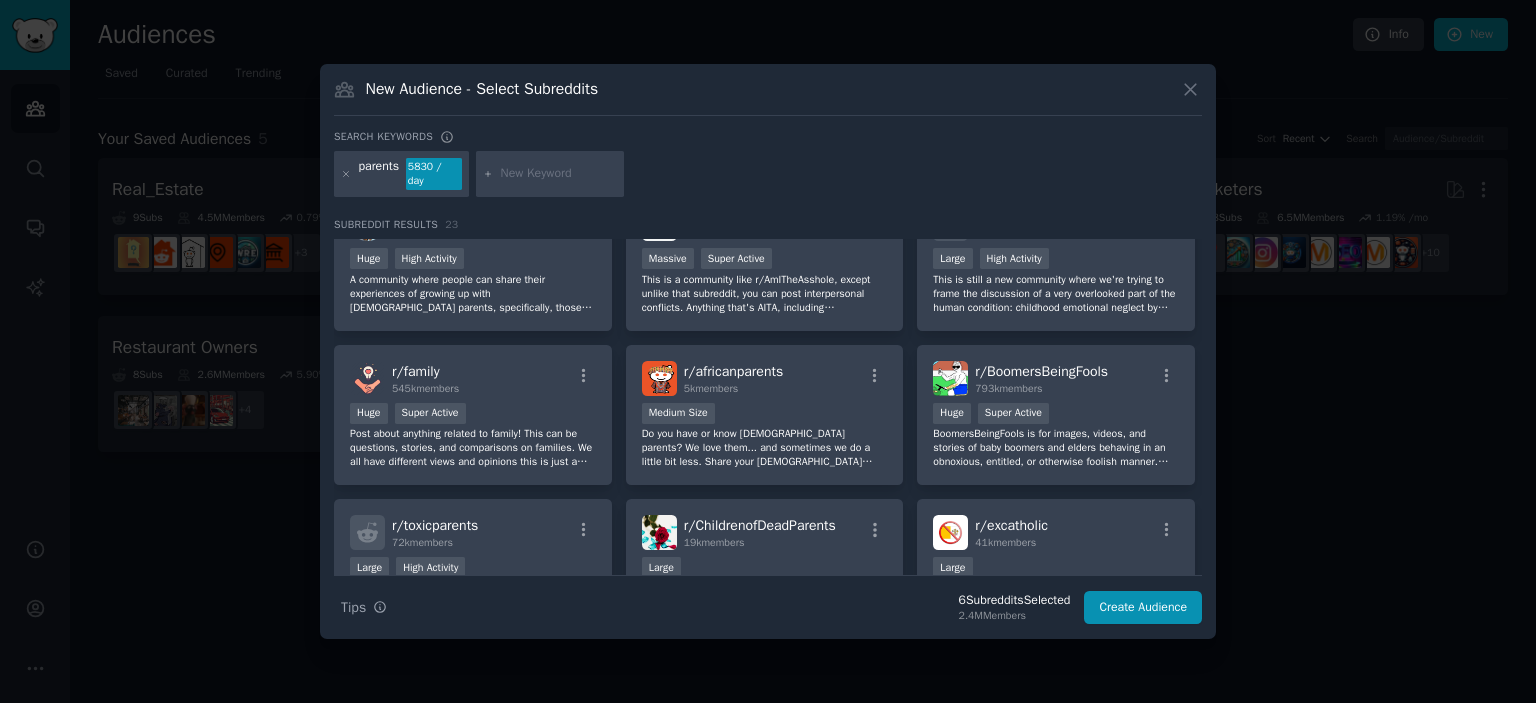 scroll, scrollTop: 500, scrollLeft: 0, axis: vertical 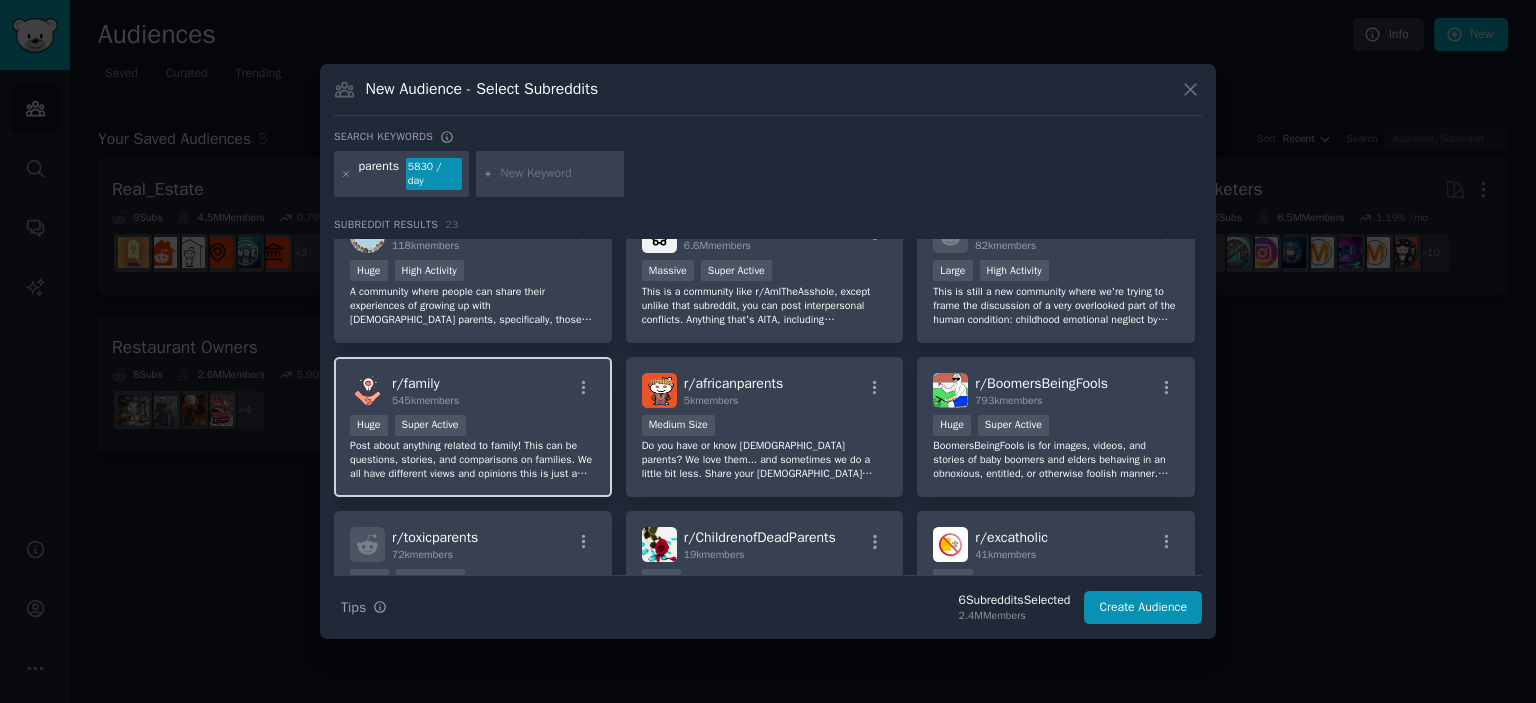 click on "r/ family 545k  members" at bounding box center [473, 390] 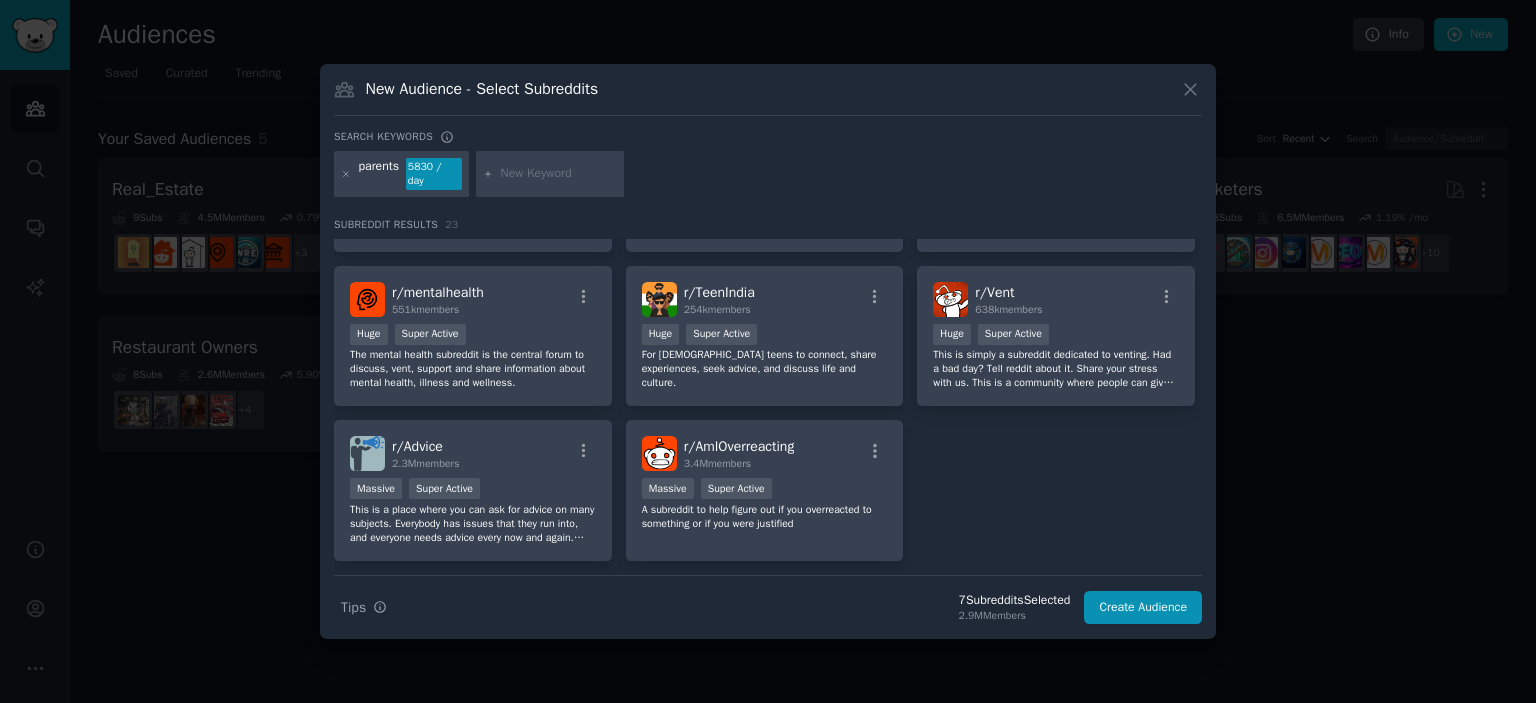 scroll, scrollTop: 949, scrollLeft: 0, axis: vertical 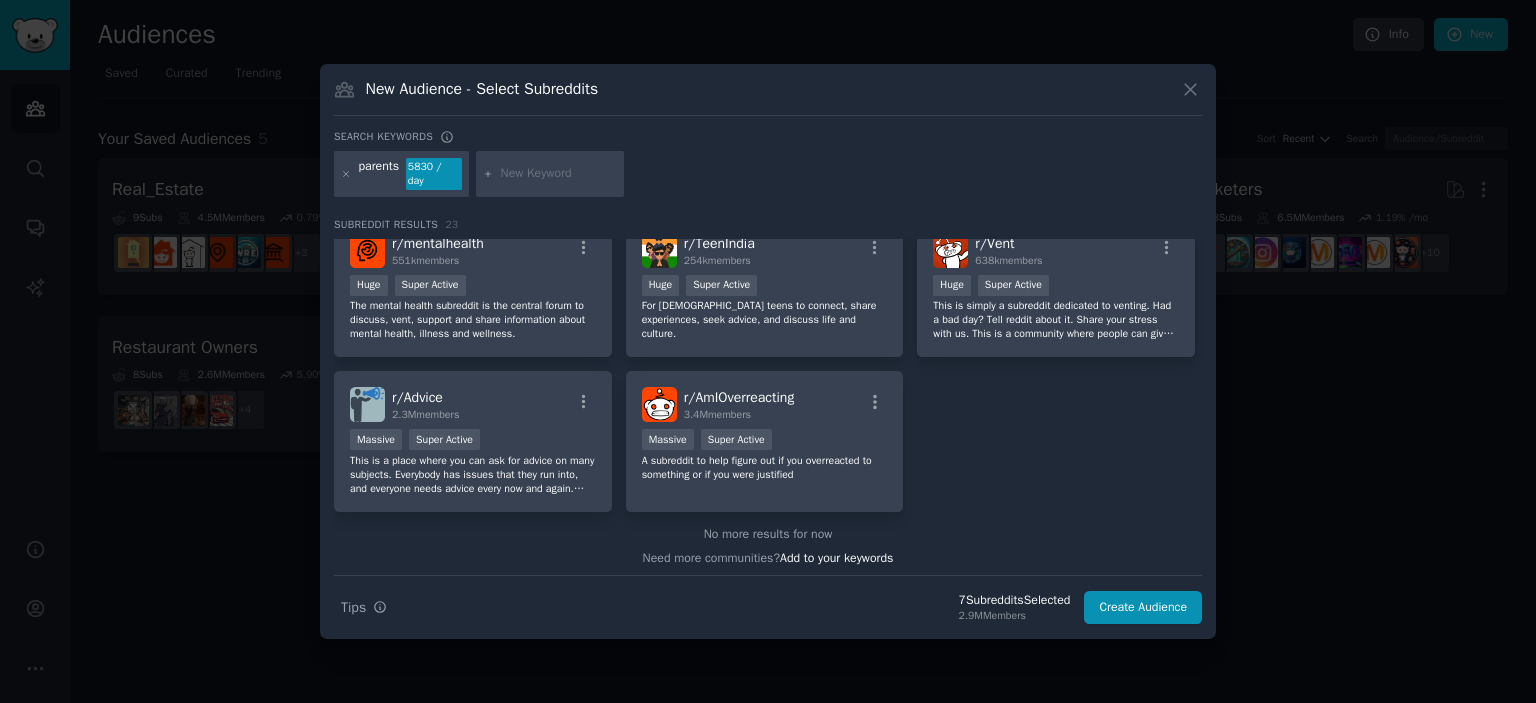 click at bounding box center [559, 174] 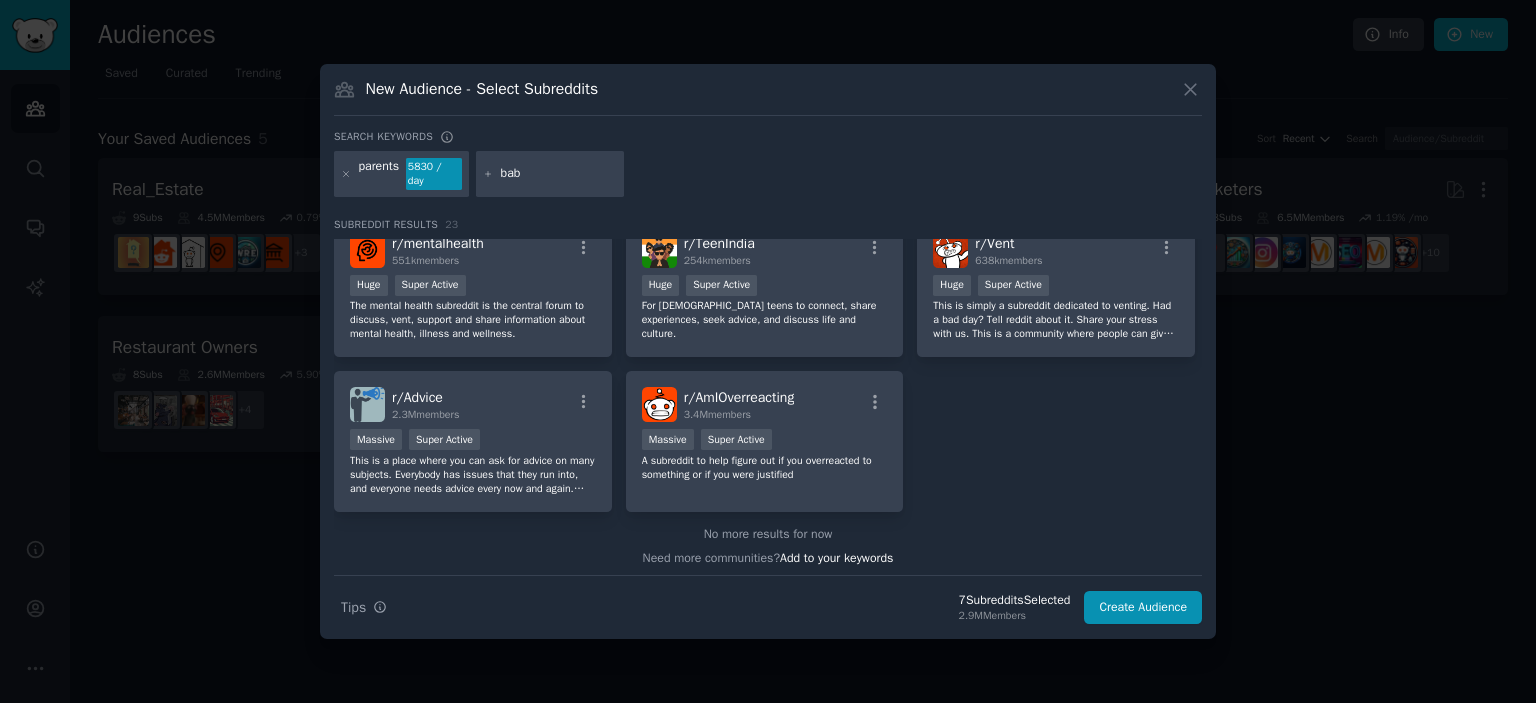 type on "baby" 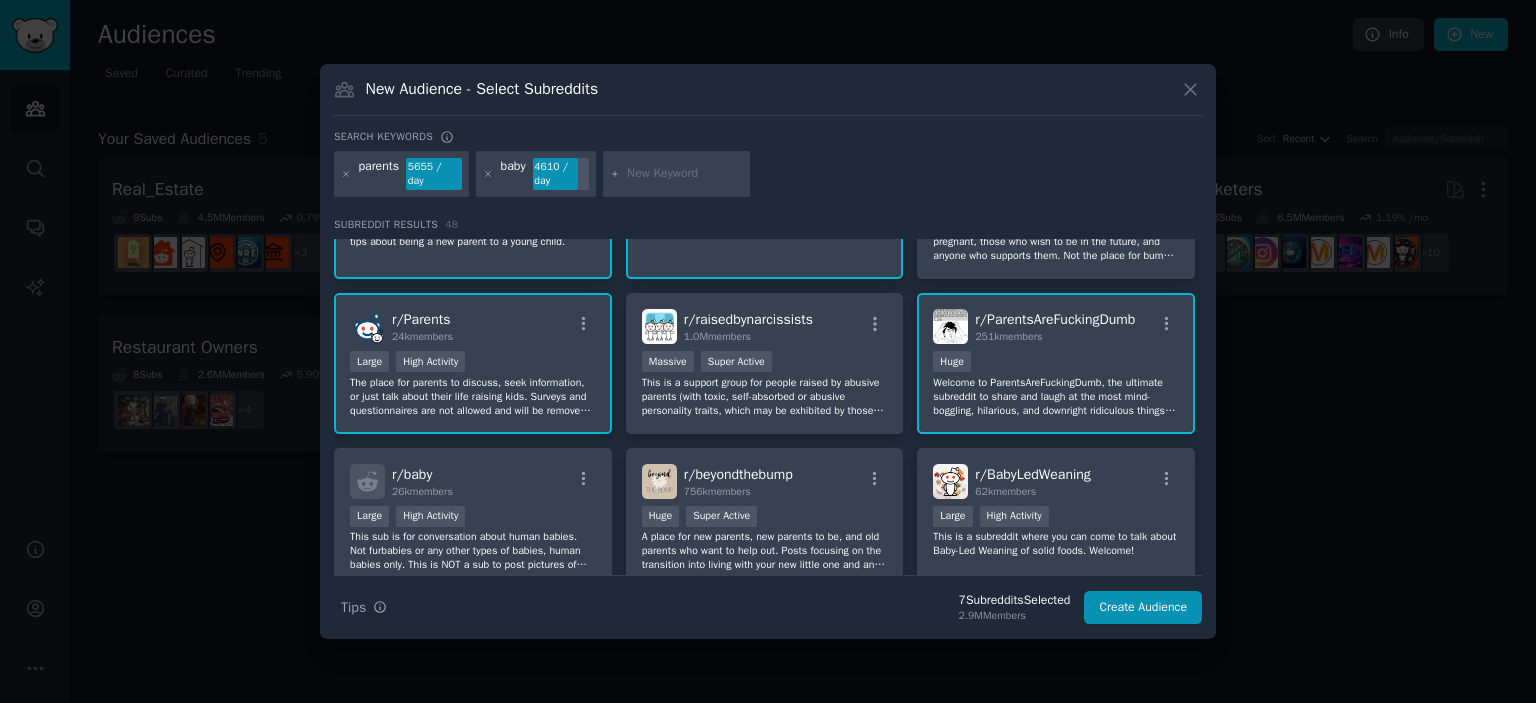 scroll, scrollTop: 200, scrollLeft: 0, axis: vertical 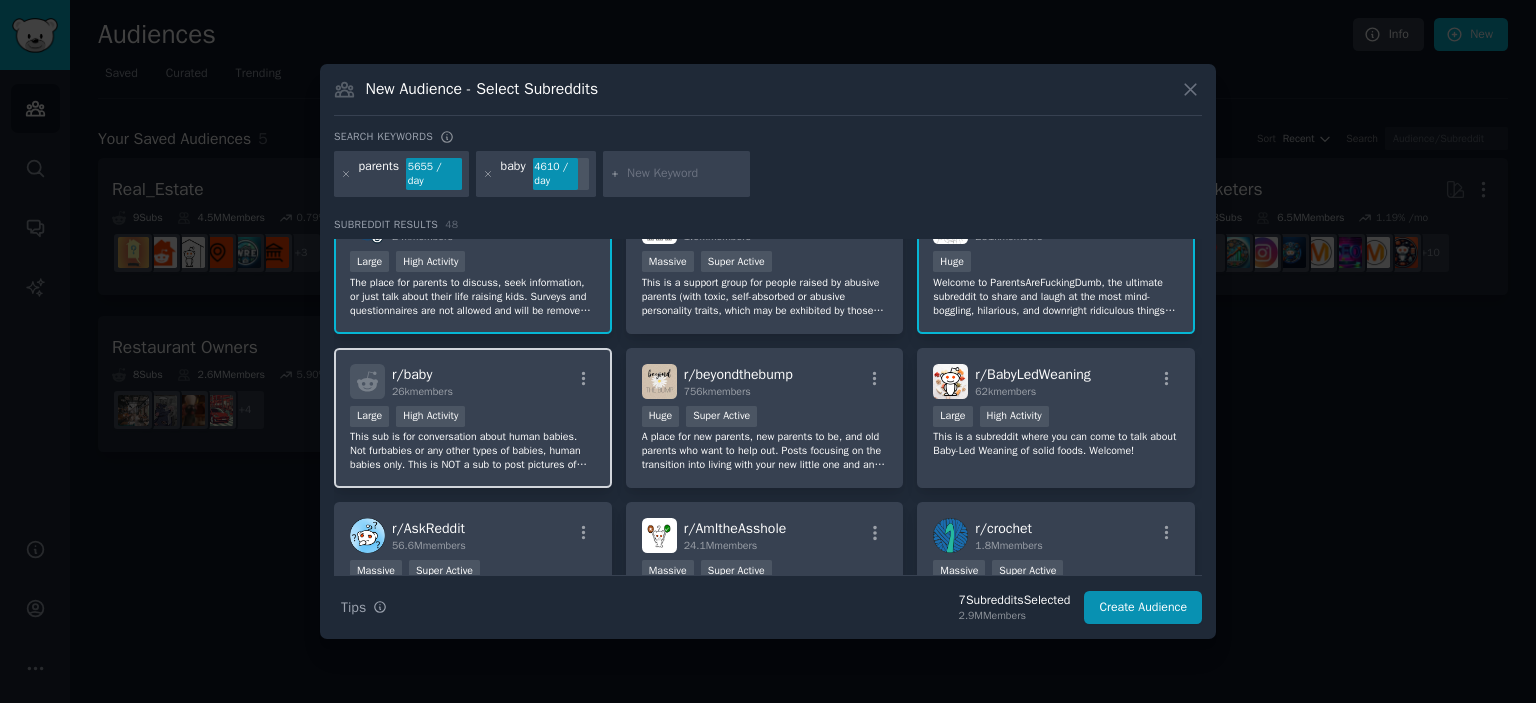 click on "r/ baby 26k  members" at bounding box center (473, 381) 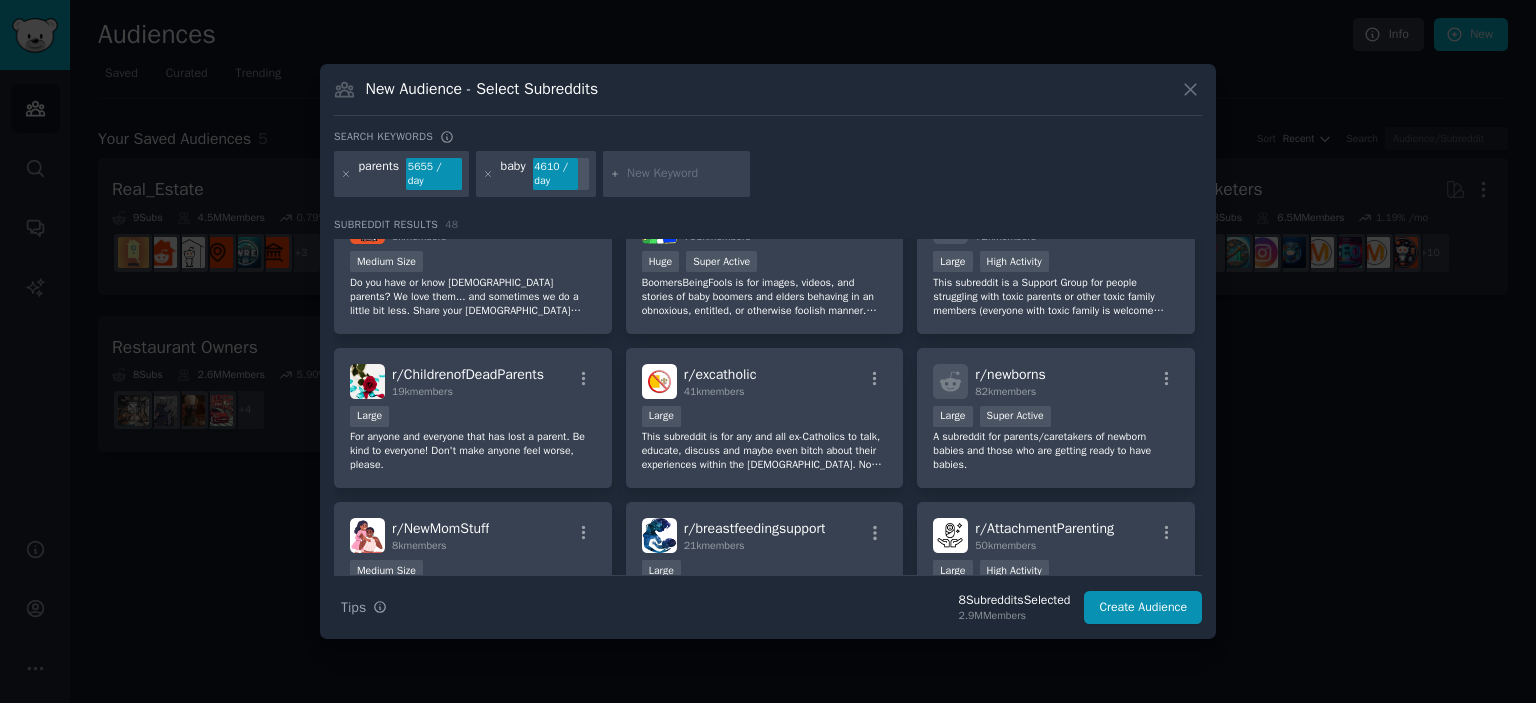scroll, scrollTop: 1500, scrollLeft: 0, axis: vertical 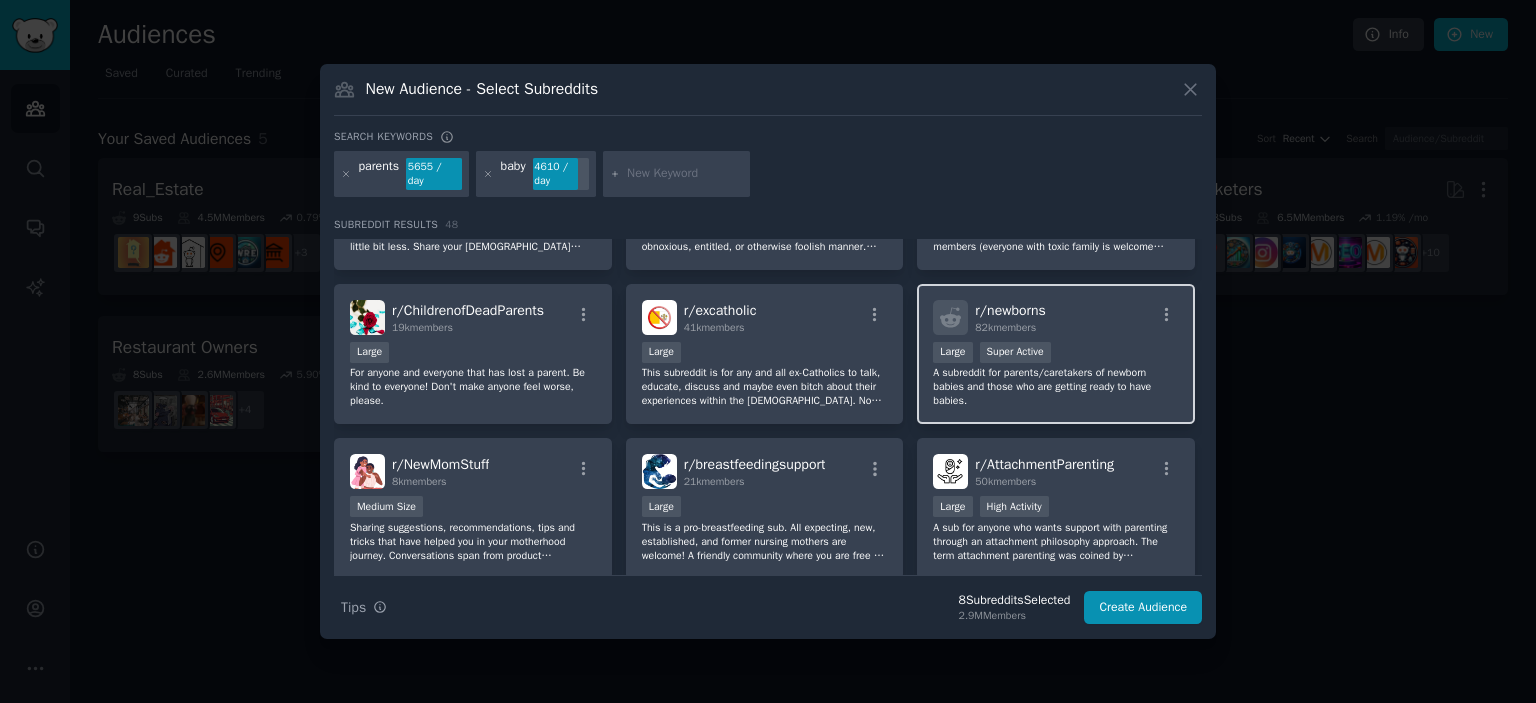 click on "r/ newborns 82k  members" at bounding box center (1056, 317) 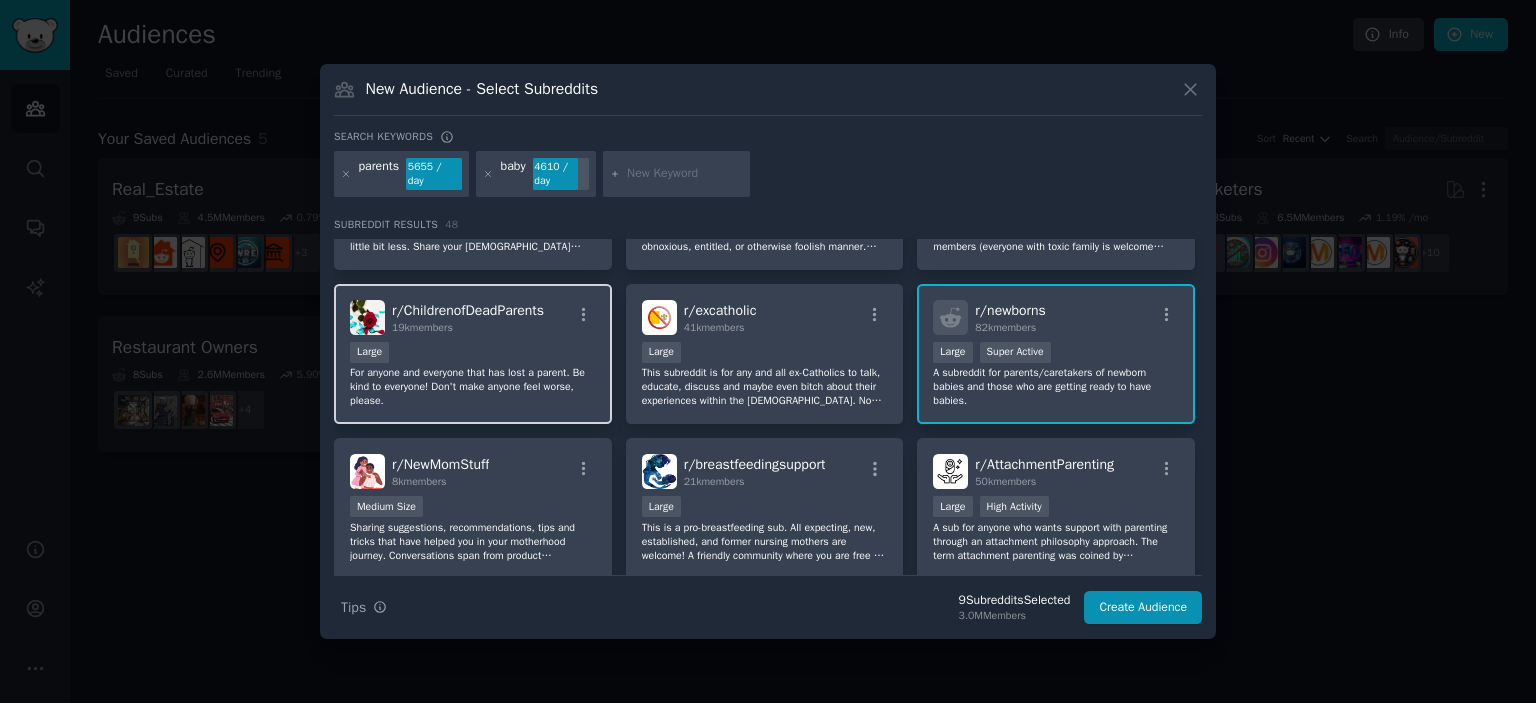 click at bounding box center (583, 318) 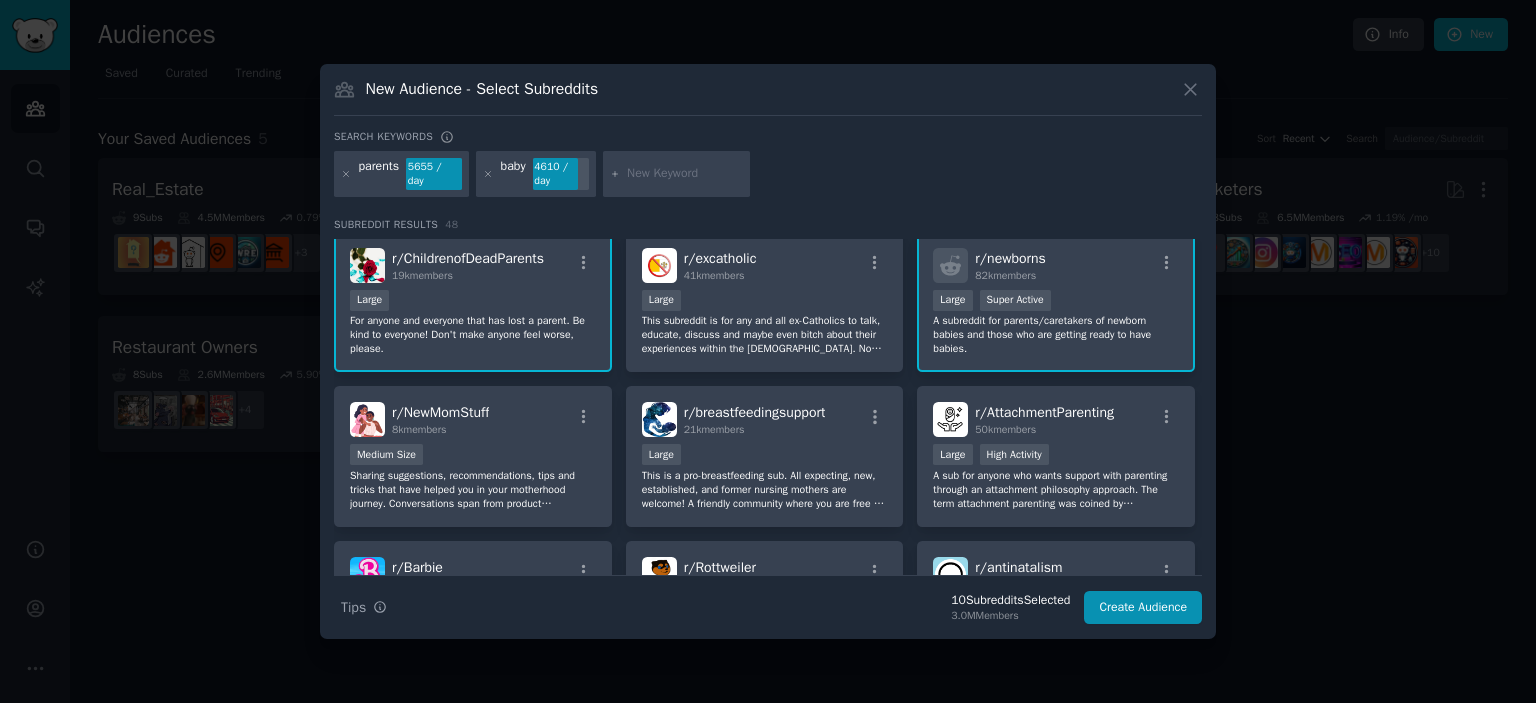 scroll, scrollTop: 1600, scrollLeft: 0, axis: vertical 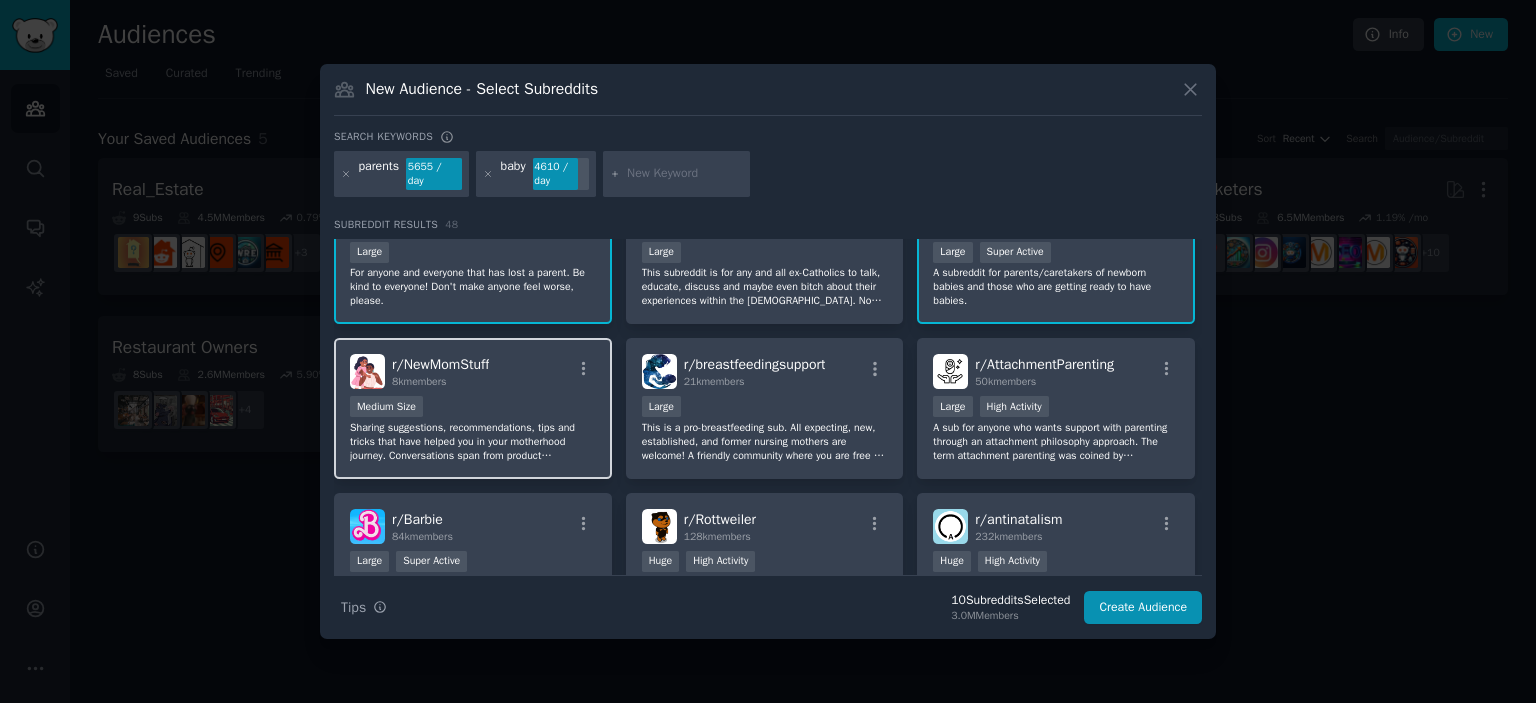 click on "r/ NewMomStuff 8k  members" at bounding box center (473, 371) 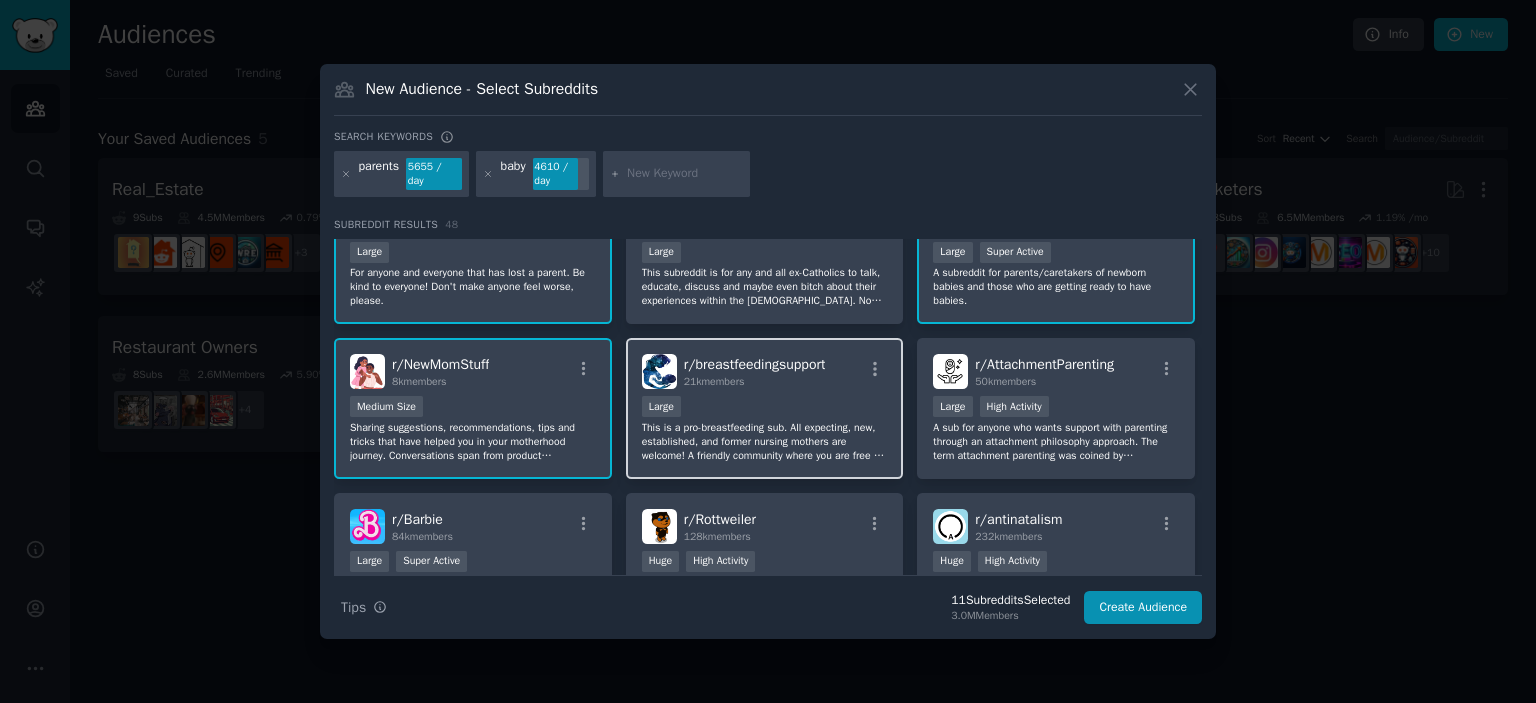 click on "r/ breastfeedingsupport 21k  members" at bounding box center [755, 371] 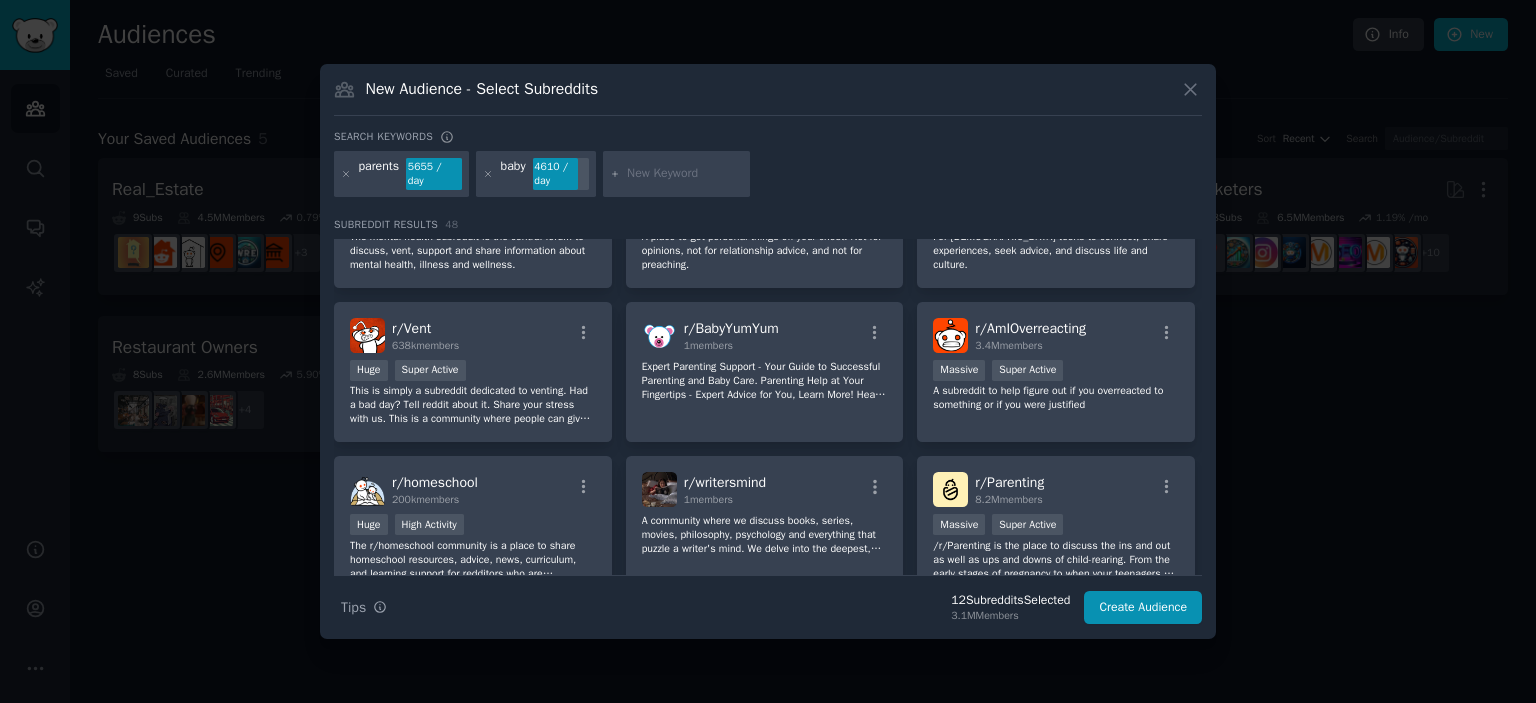 scroll, scrollTop: 2179, scrollLeft: 0, axis: vertical 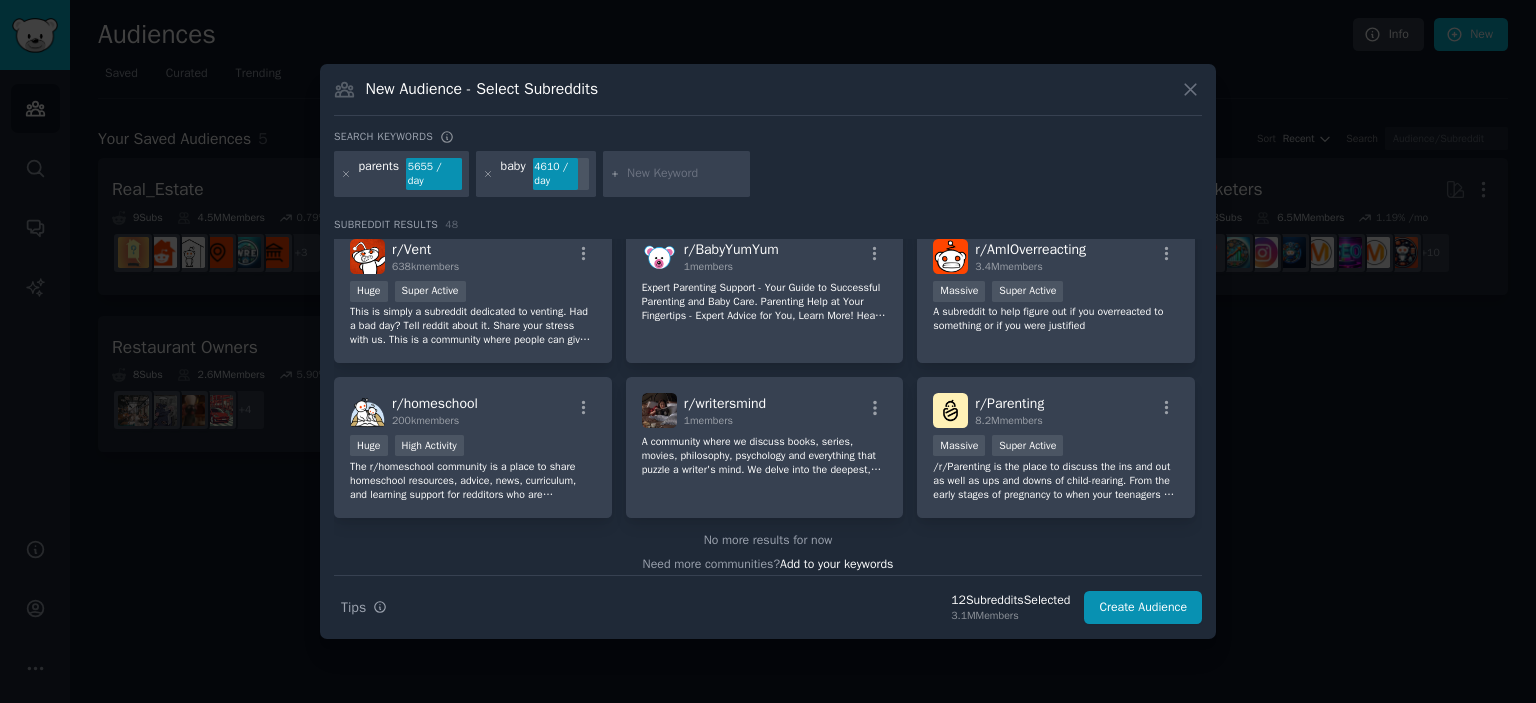 click at bounding box center [685, 174] 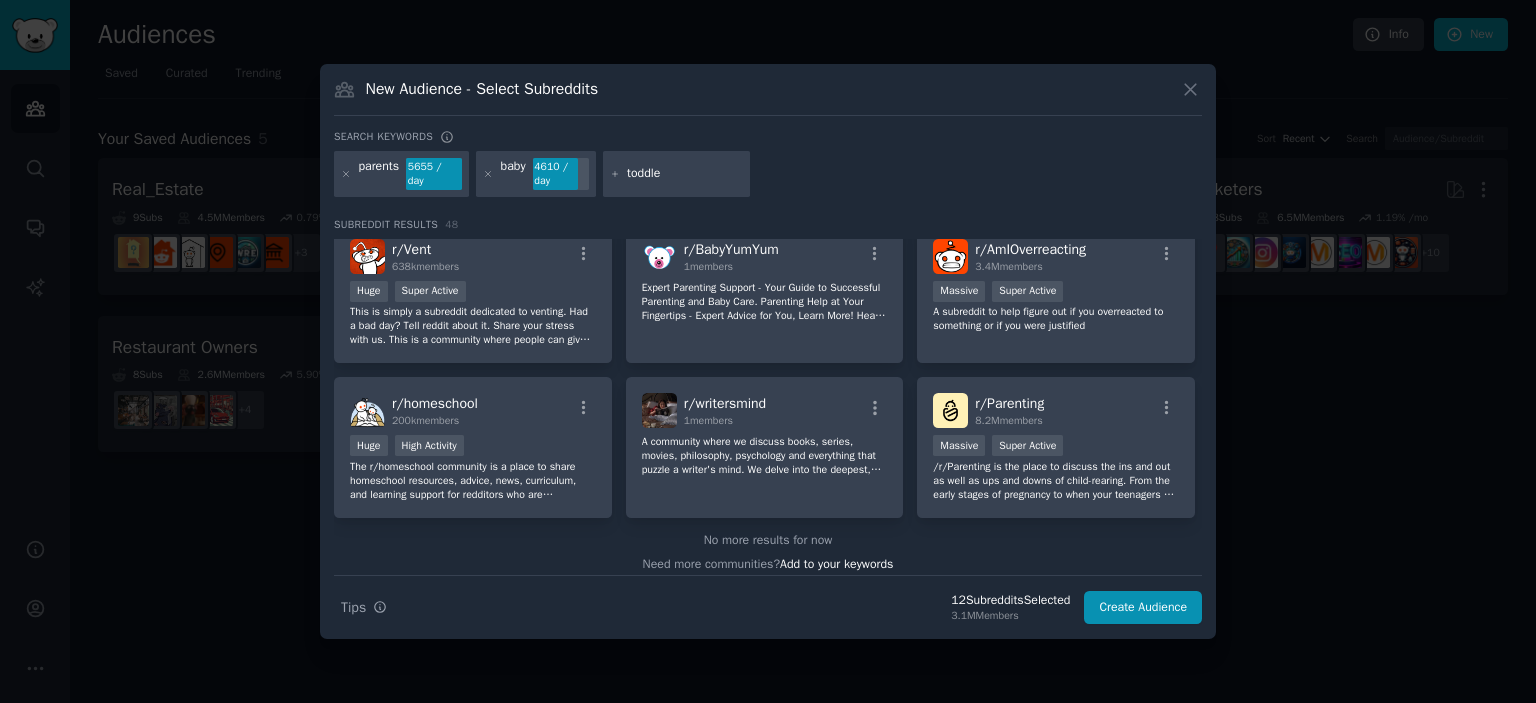 type on "toddler" 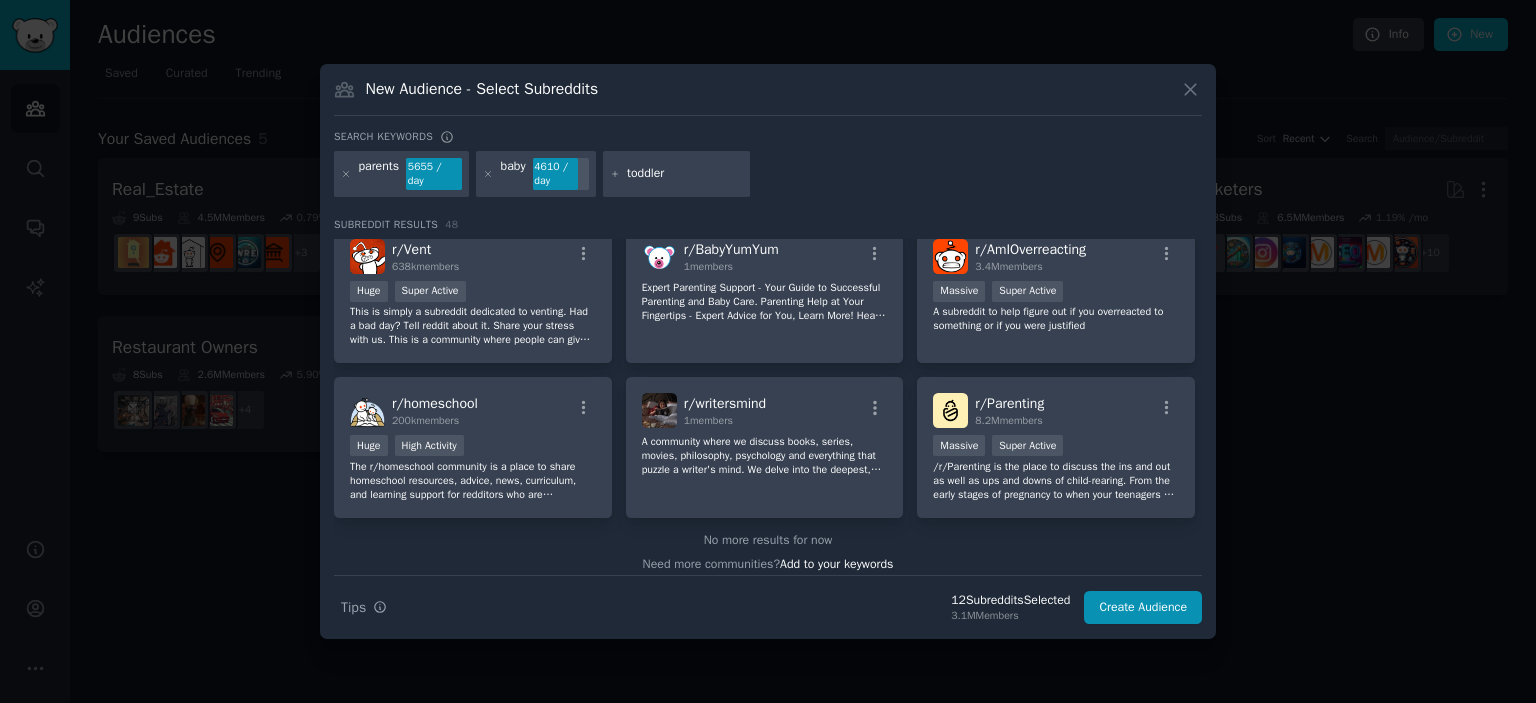 type 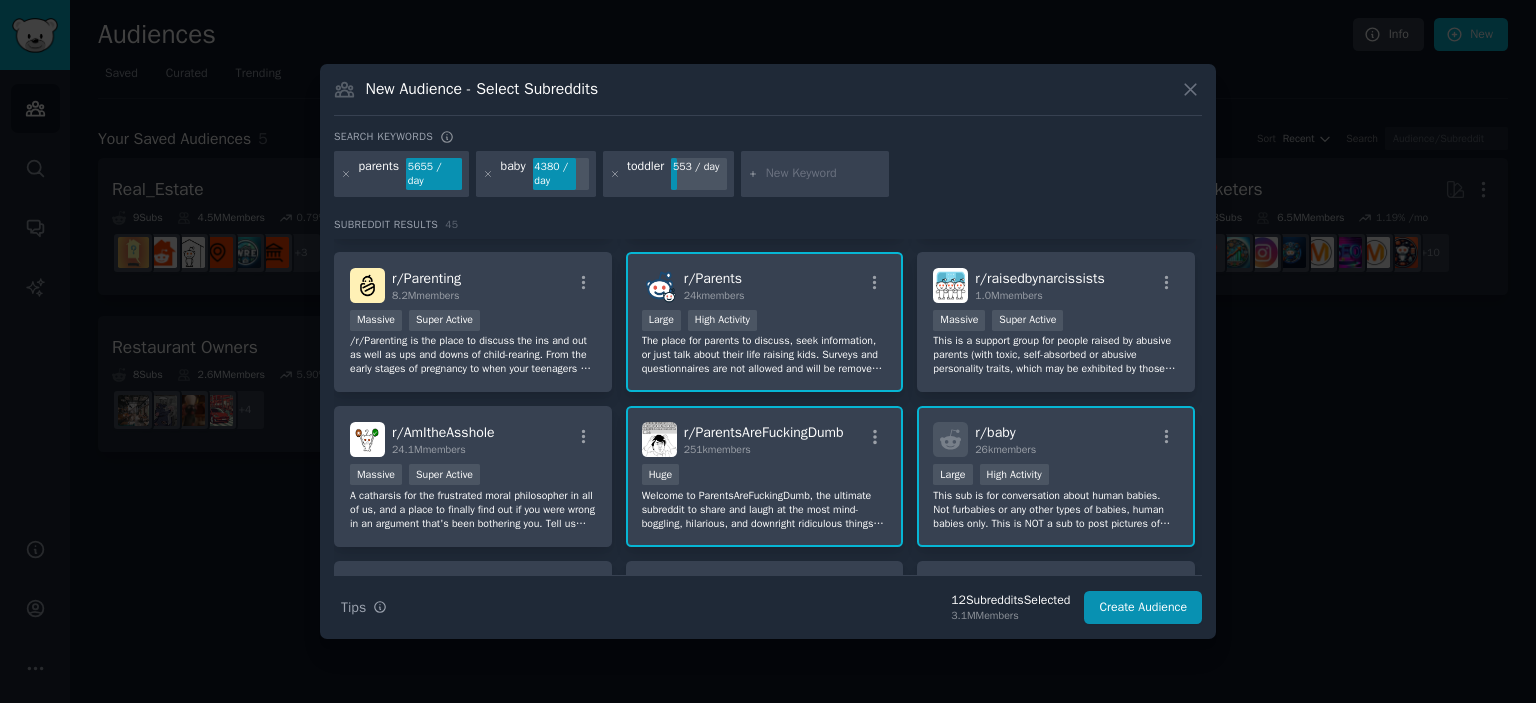 scroll, scrollTop: 0, scrollLeft: 0, axis: both 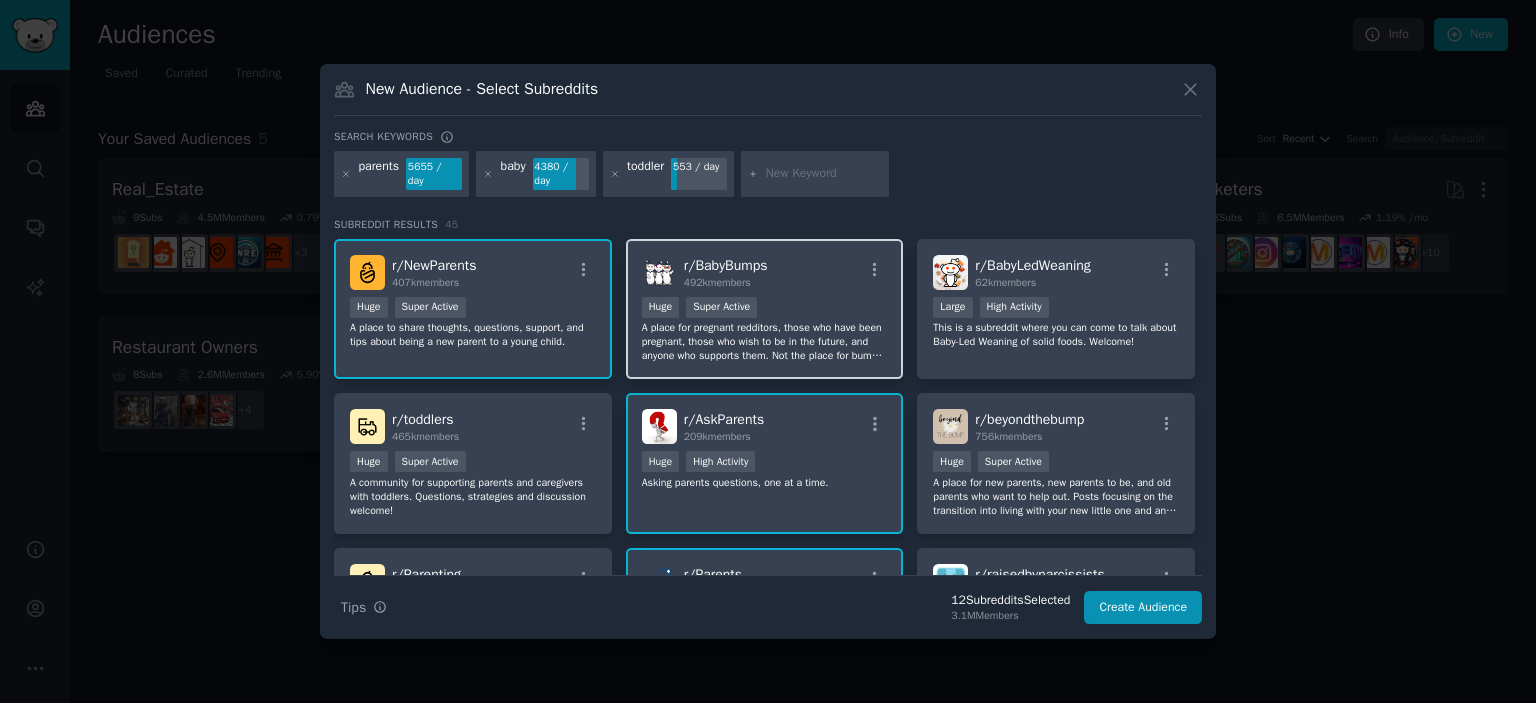 click on "Huge Super Active" at bounding box center (765, 309) 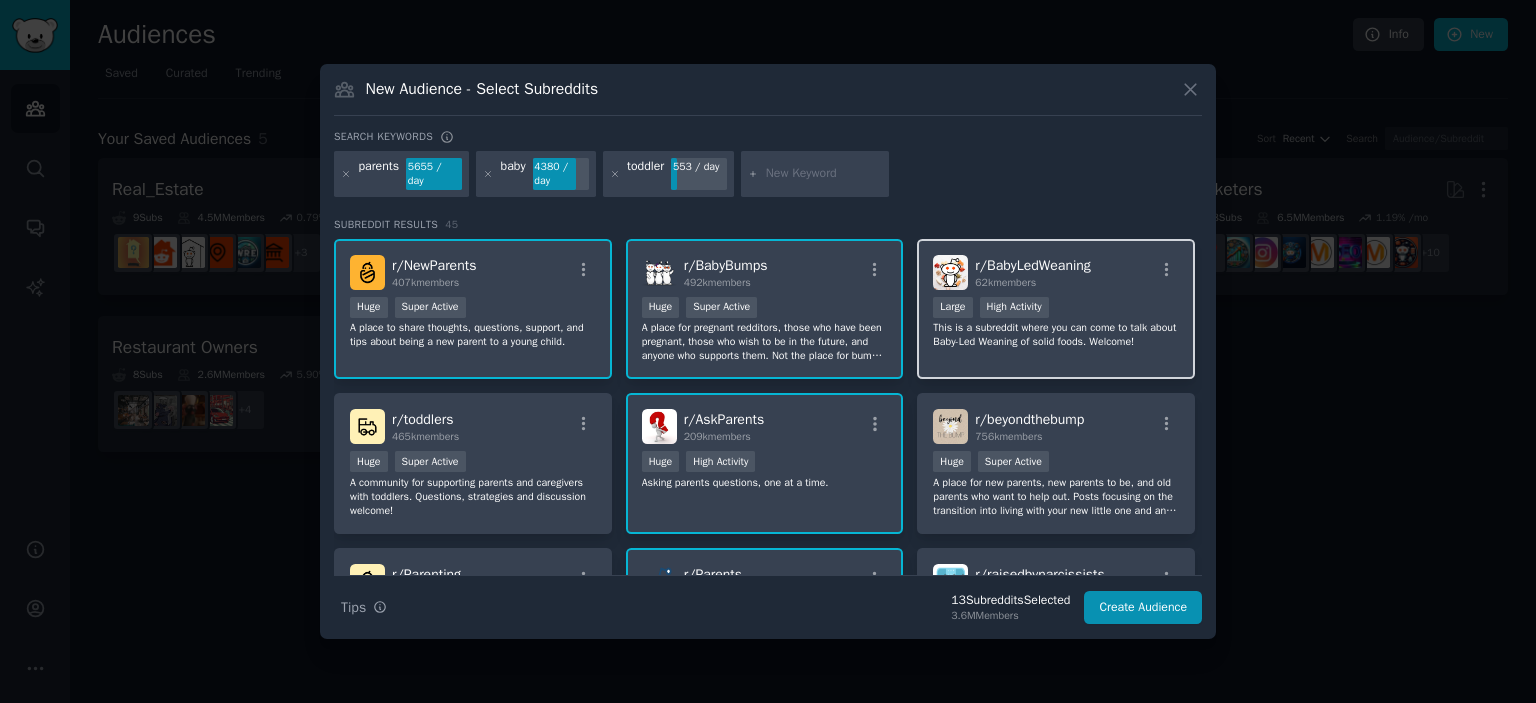 click on "r/ BabyLedWeaning 62k  members" at bounding box center [1056, 272] 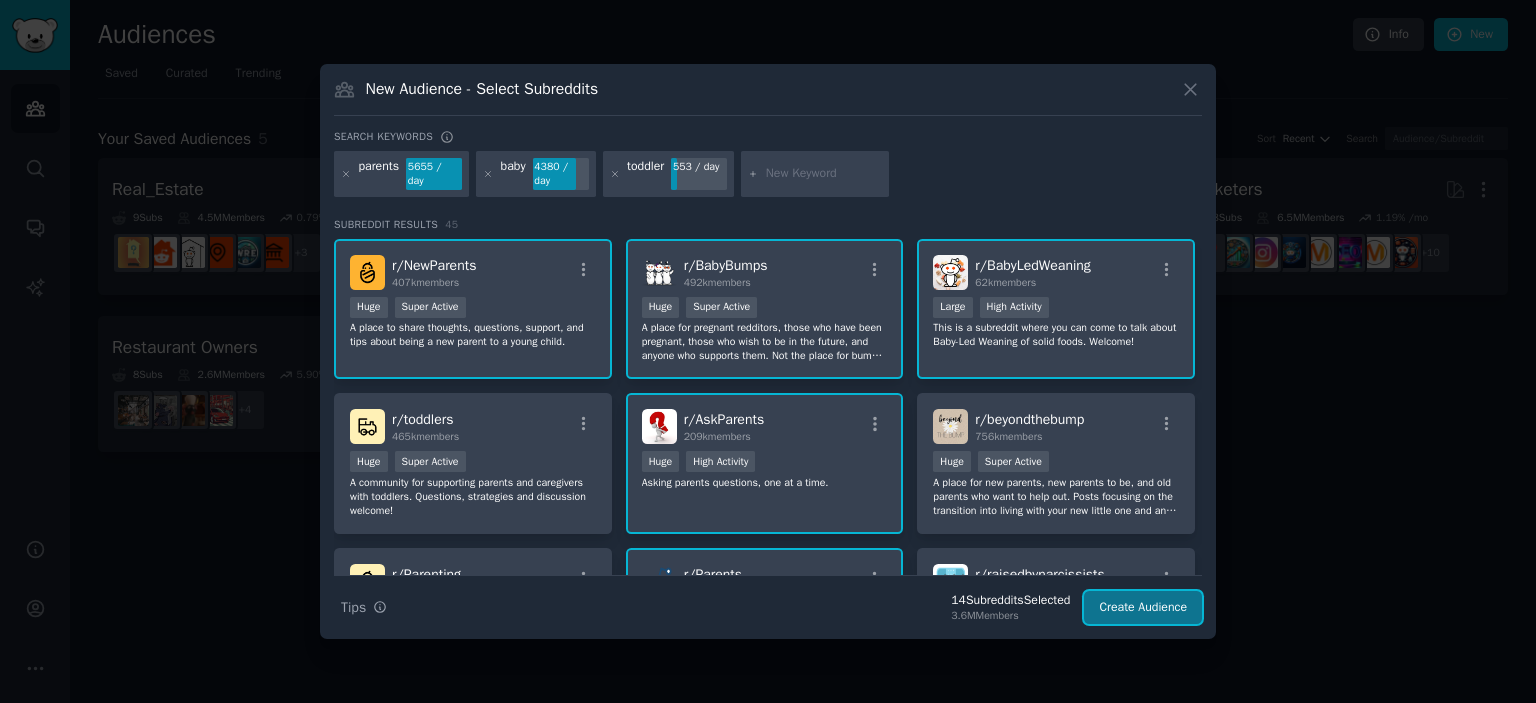 click on "Create Audience" at bounding box center [1143, 608] 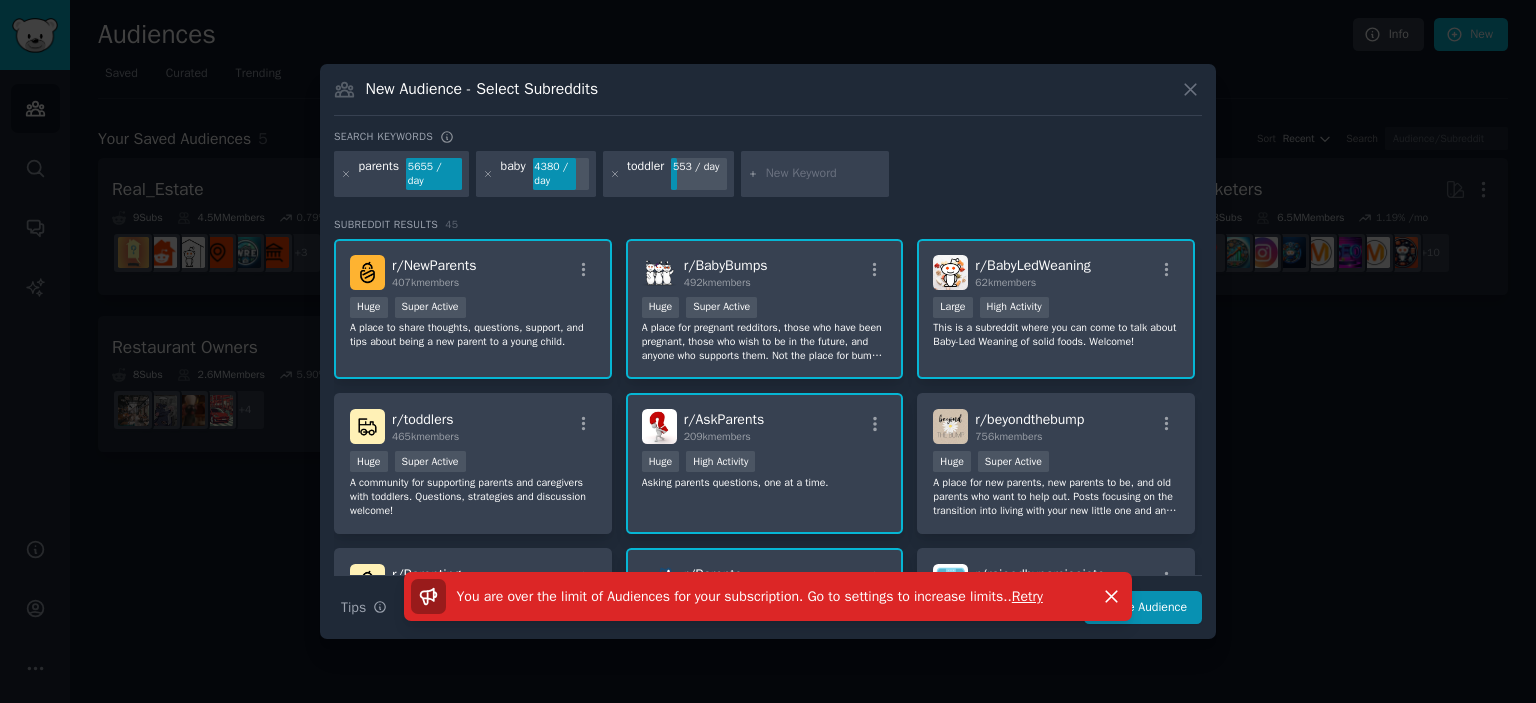 click at bounding box center (768, 351) 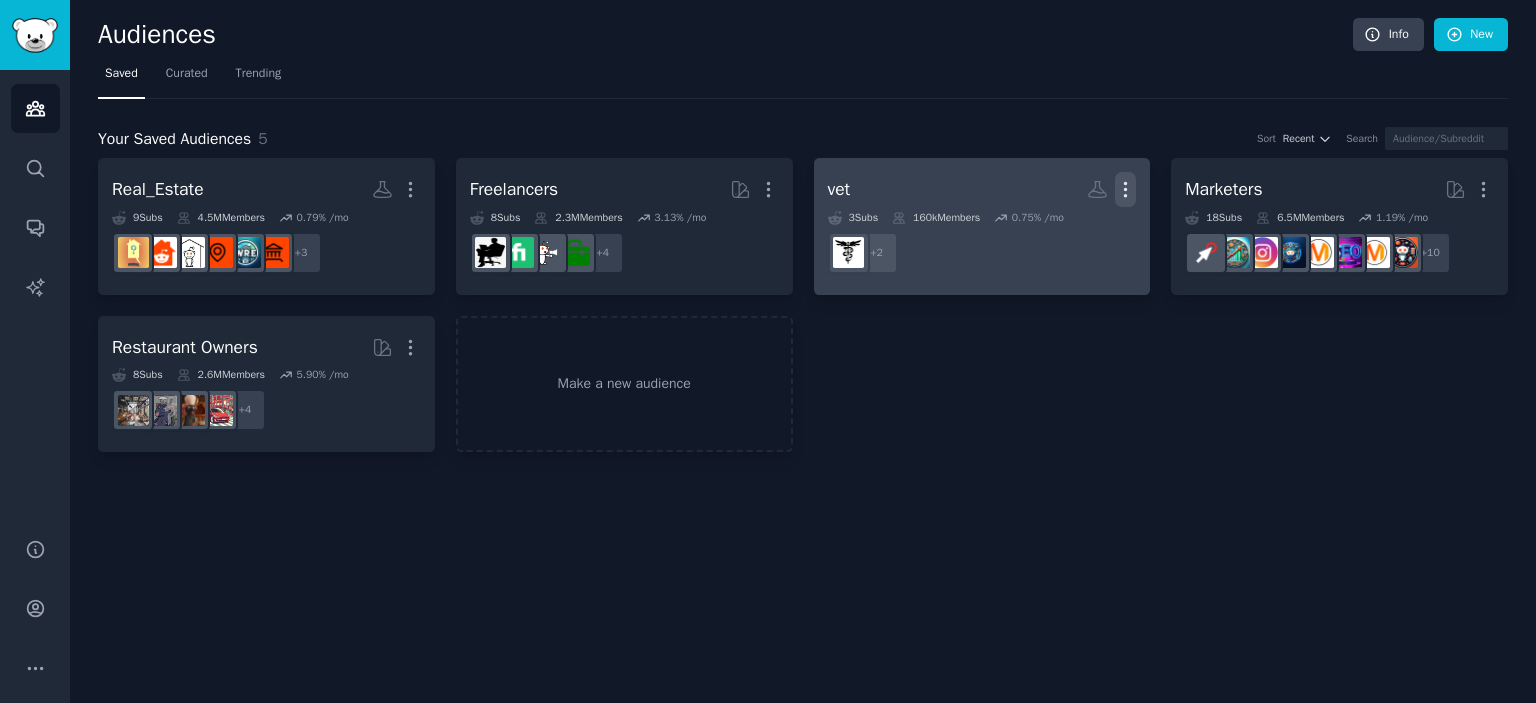 click 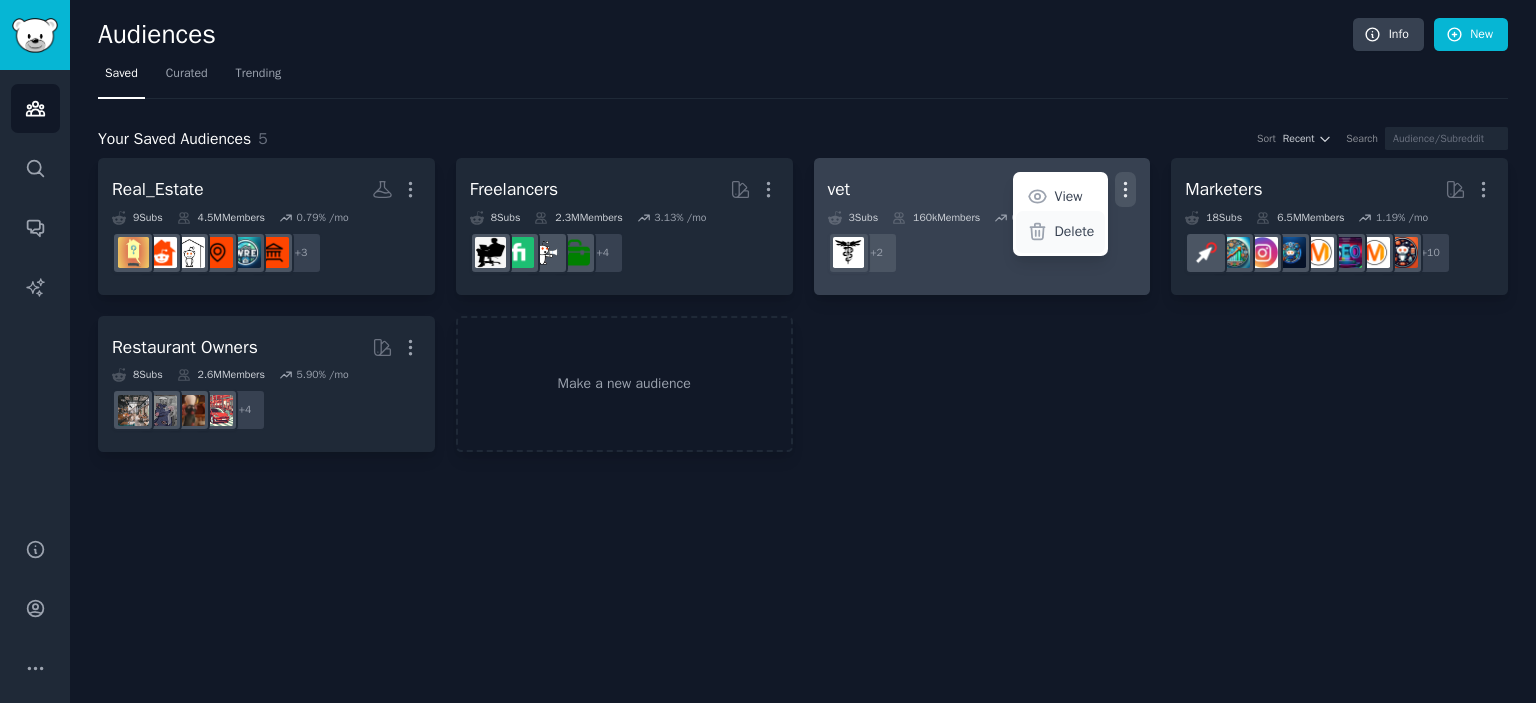 click on "Delete" at bounding box center (1060, 232) 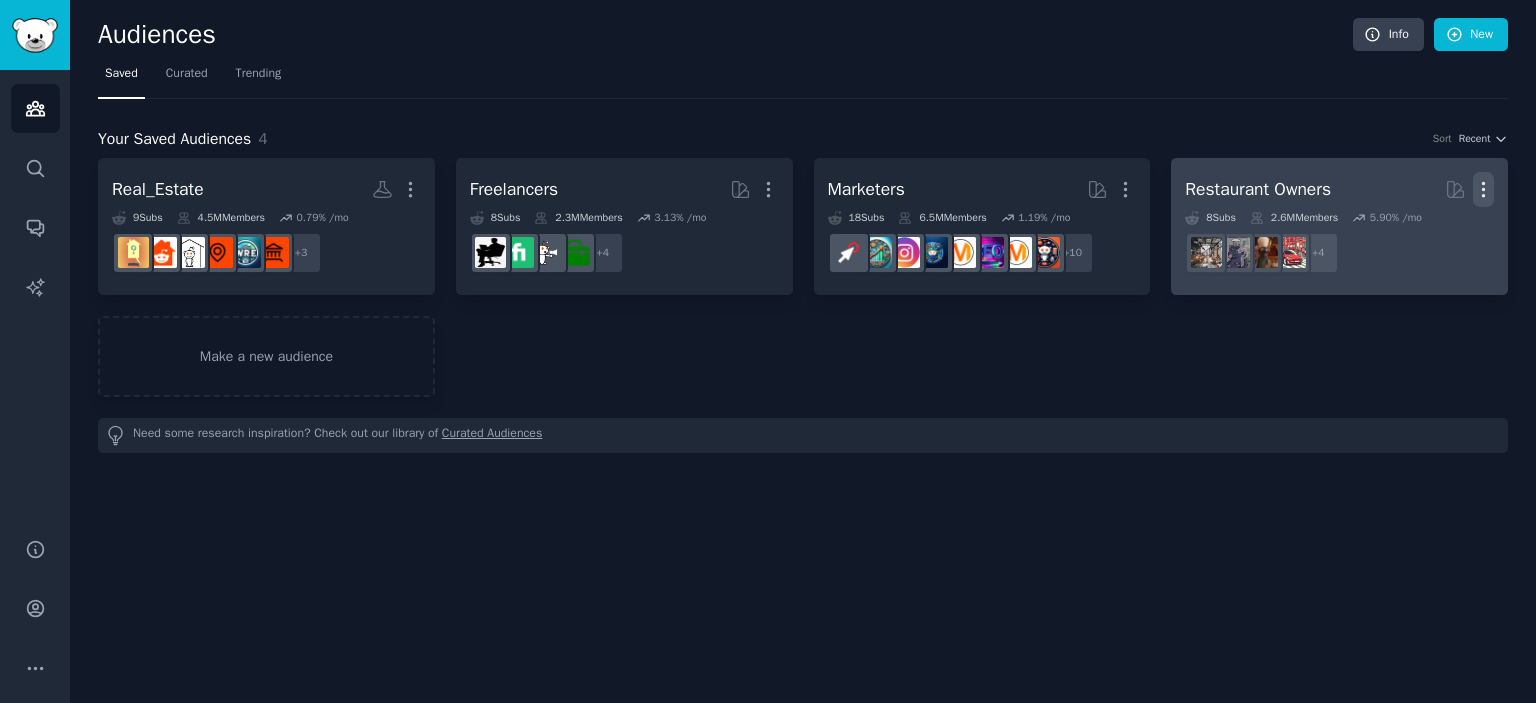 click 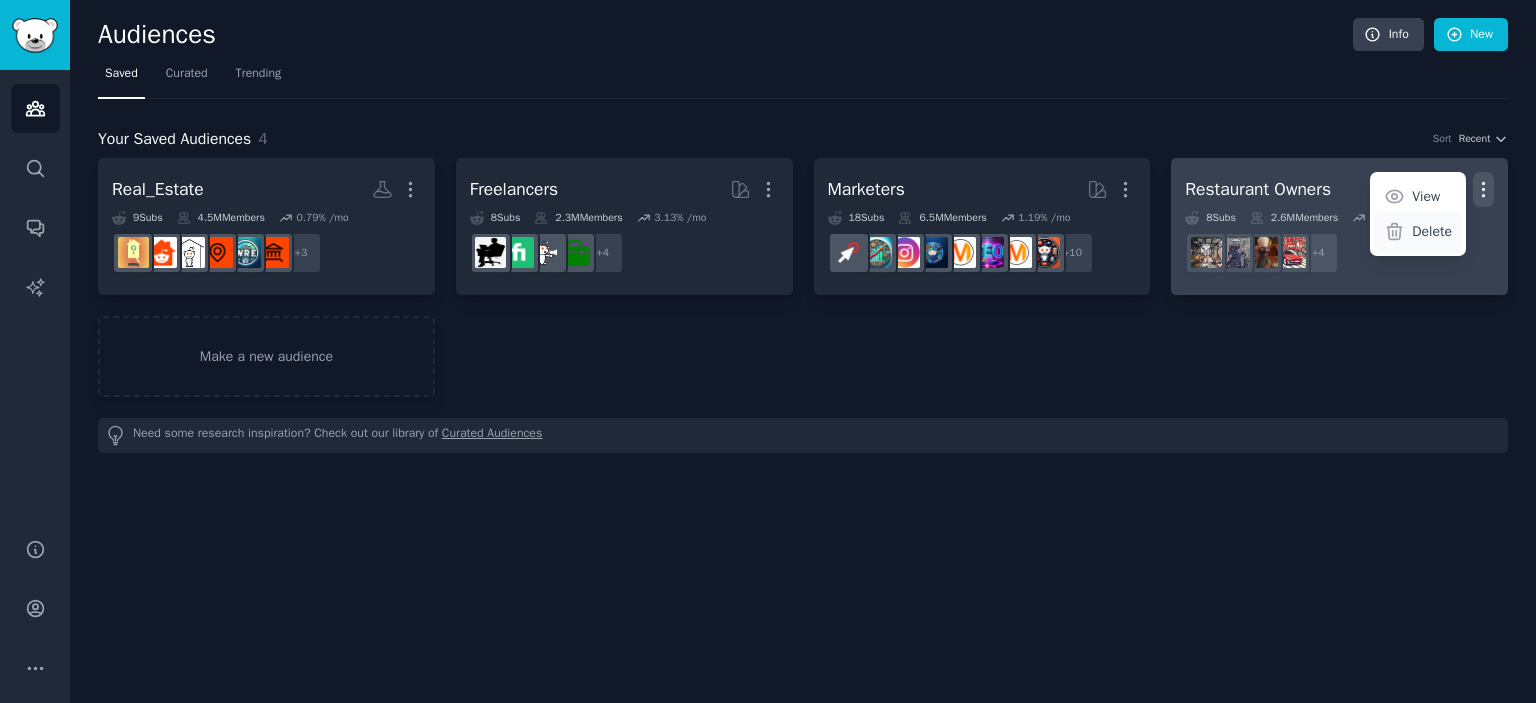 click on "Delete" at bounding box center (1432, 231) 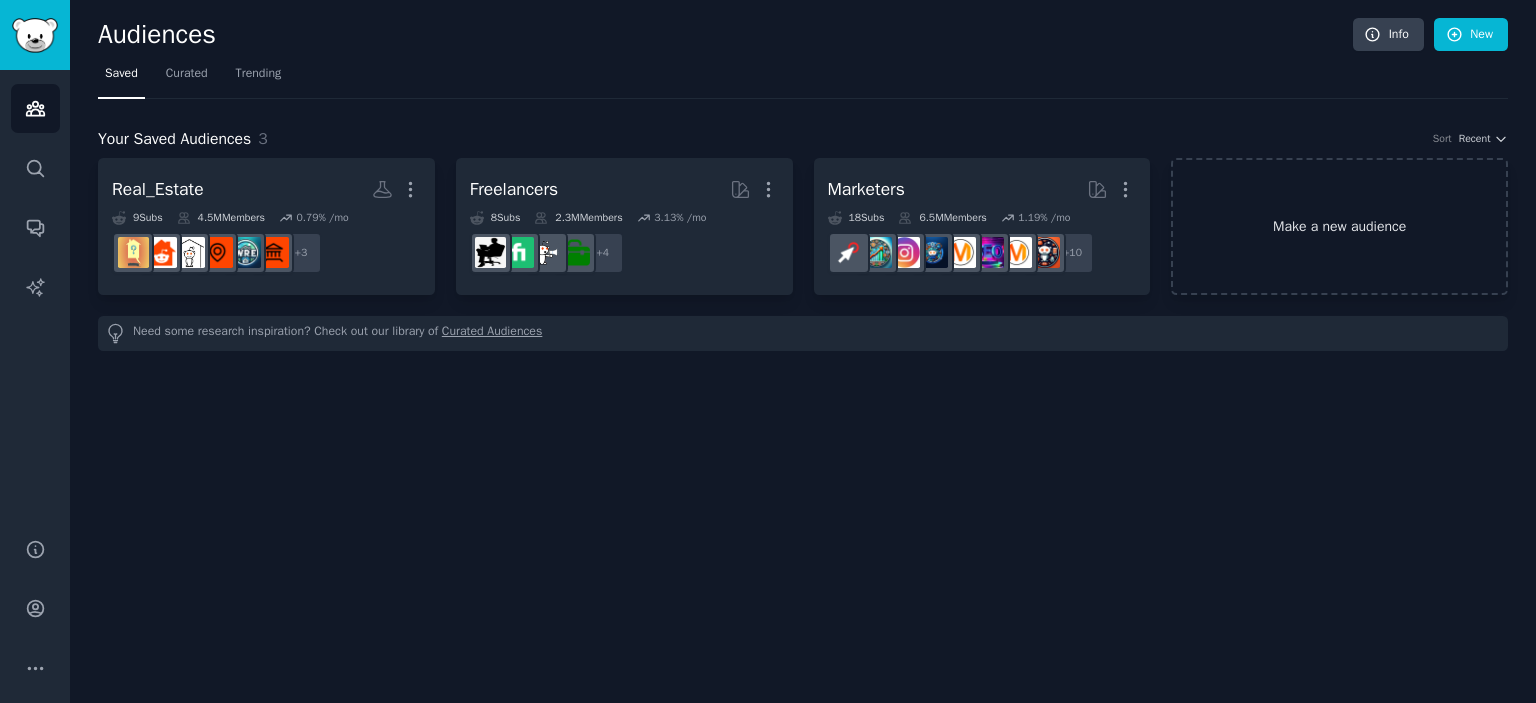 click on "Make a new audience" at bounding box center (1339, 226) 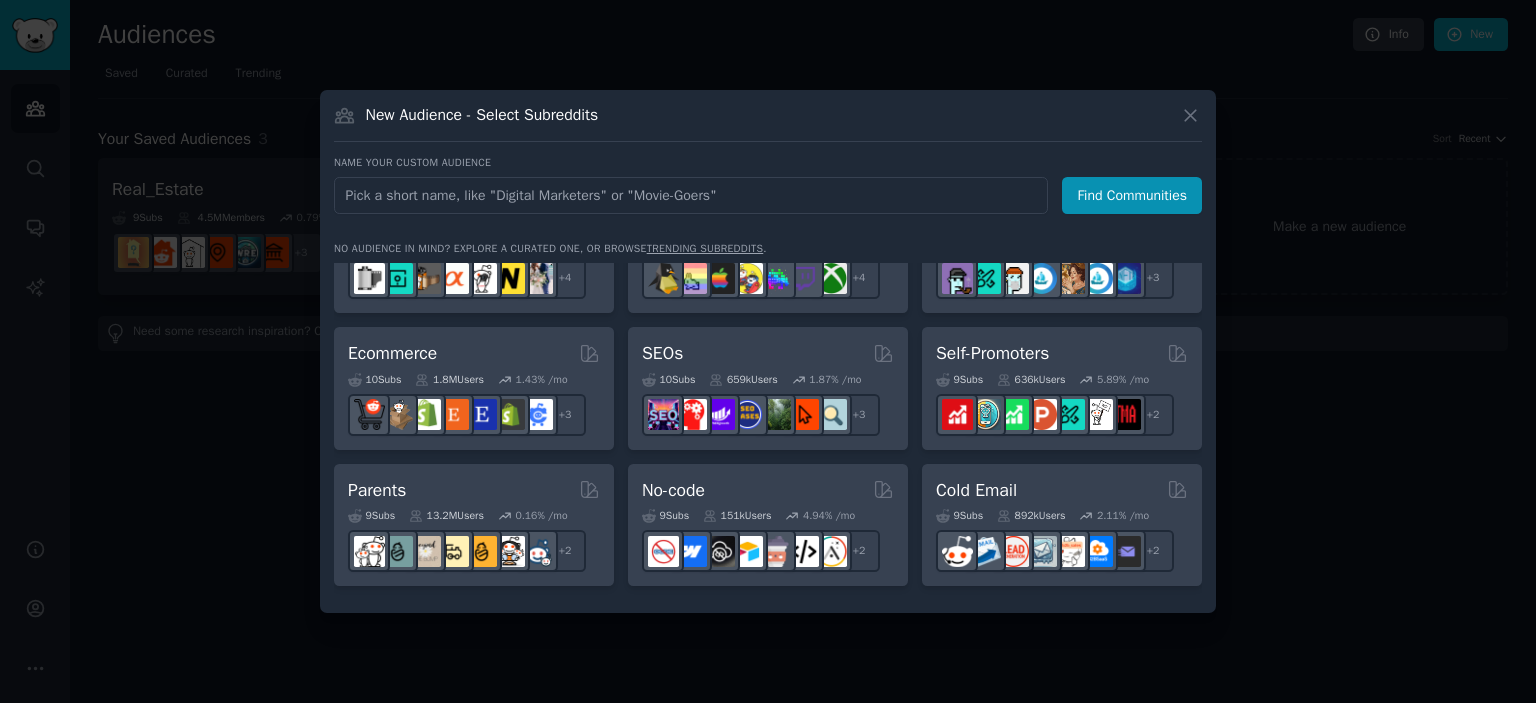 scroll, scrollTop: 800, scrollLeft: 0, axis: vertical 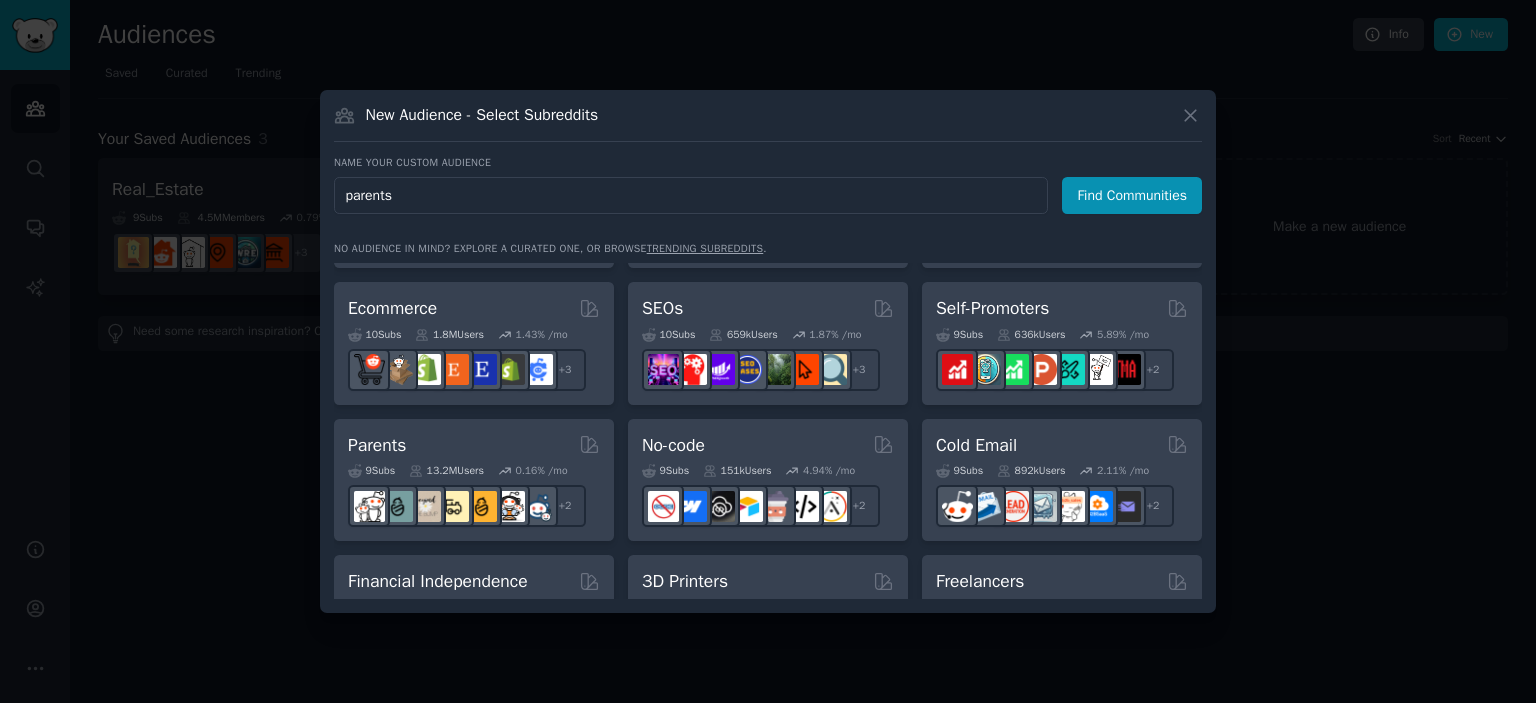 type on "parents" 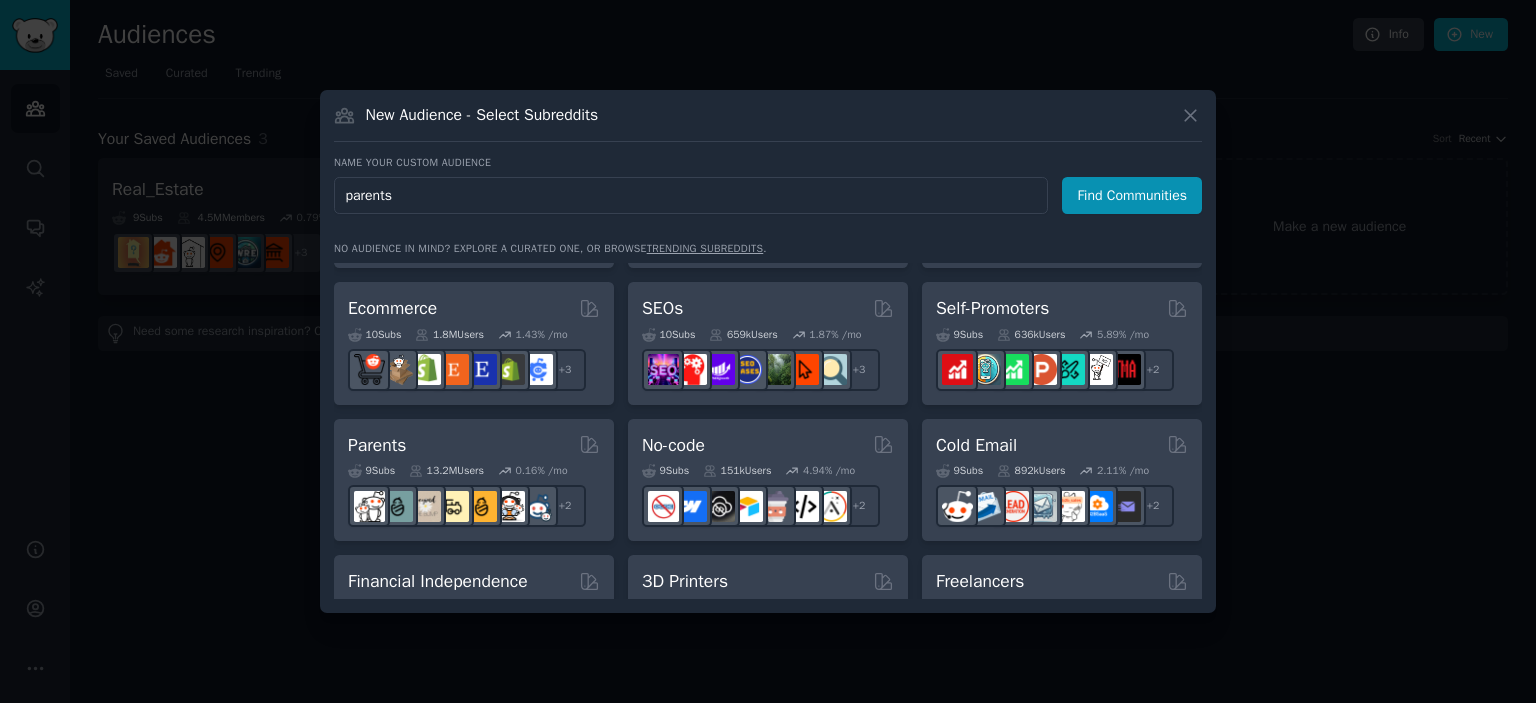 click on "trending subreddits" at bounding box center [705, 248] 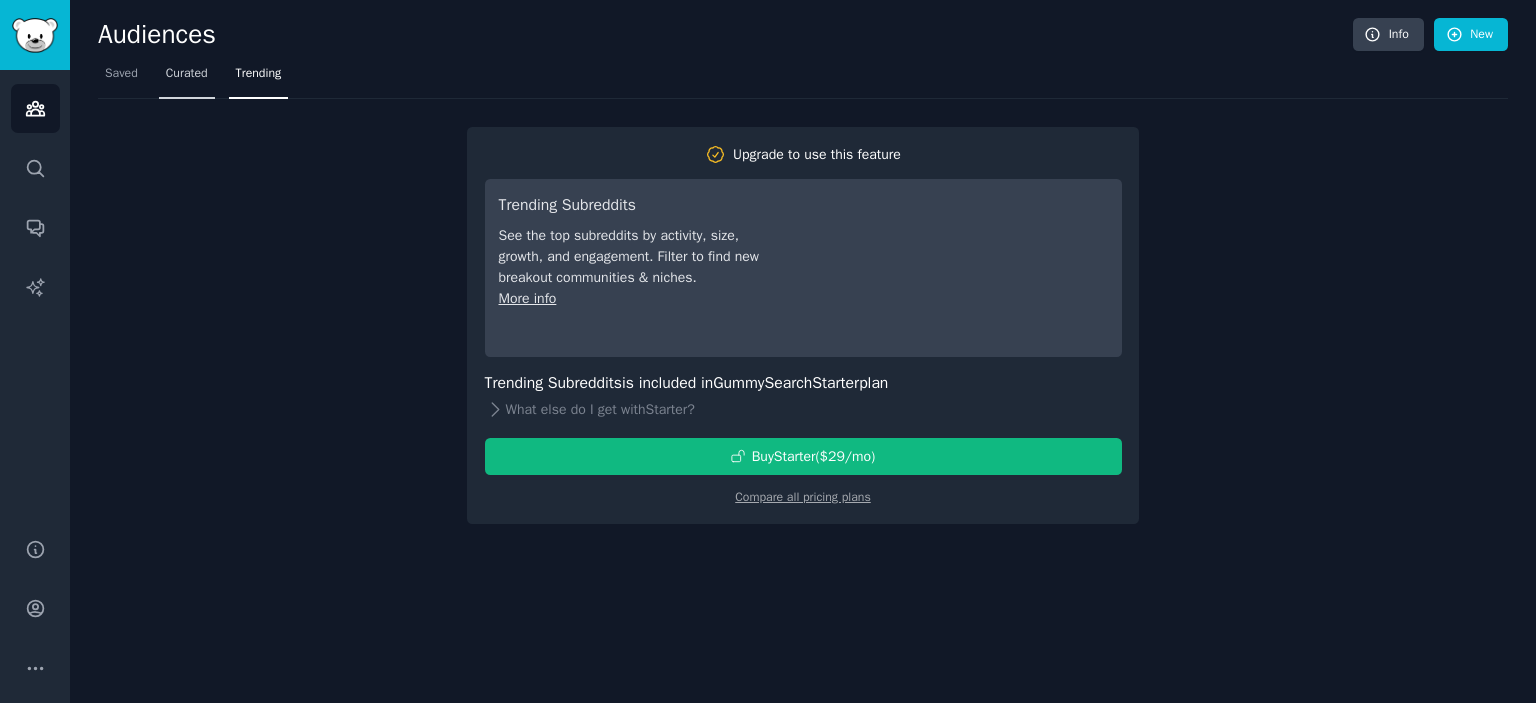 click on "Curated" at bounding box center [187, 74] 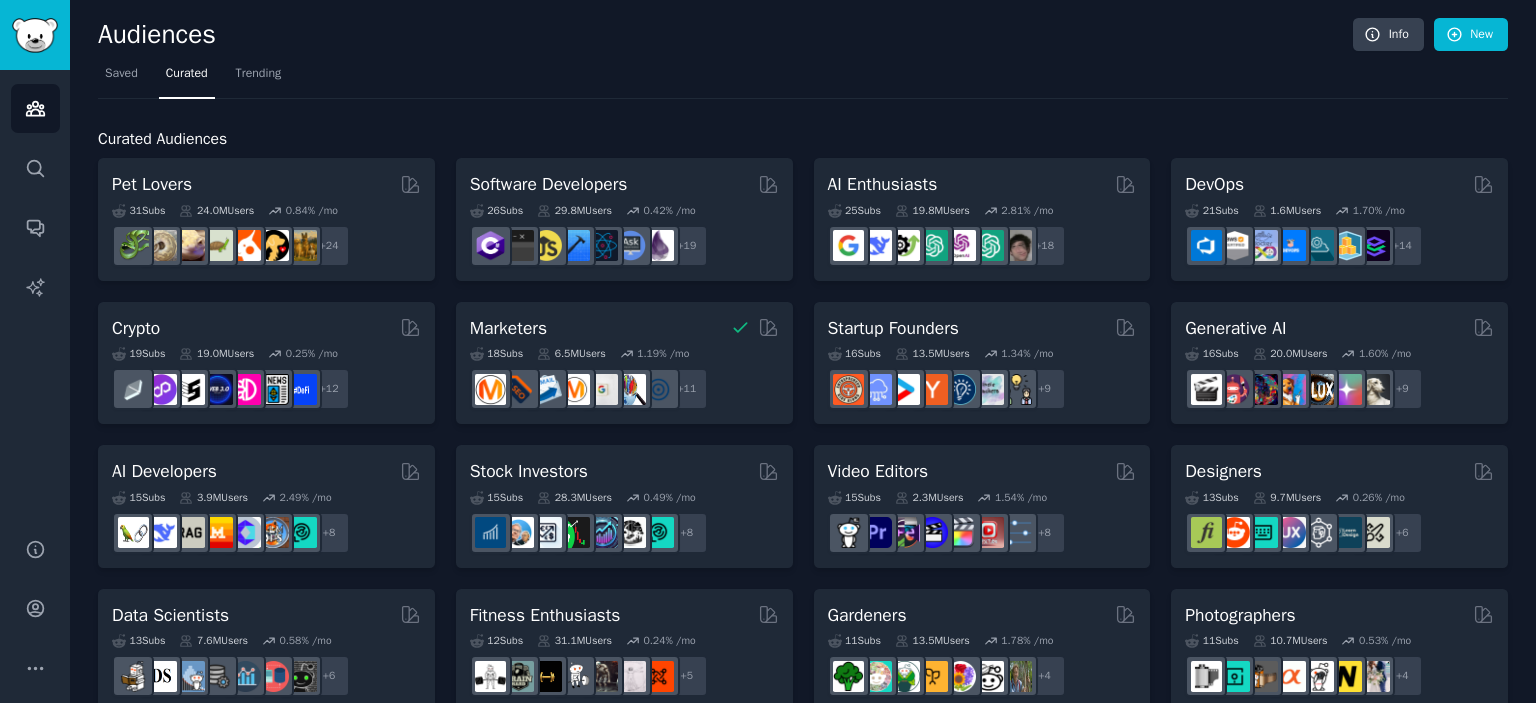 scroll, scrollTop: 548, scrollLeft: 0, axis: vertical 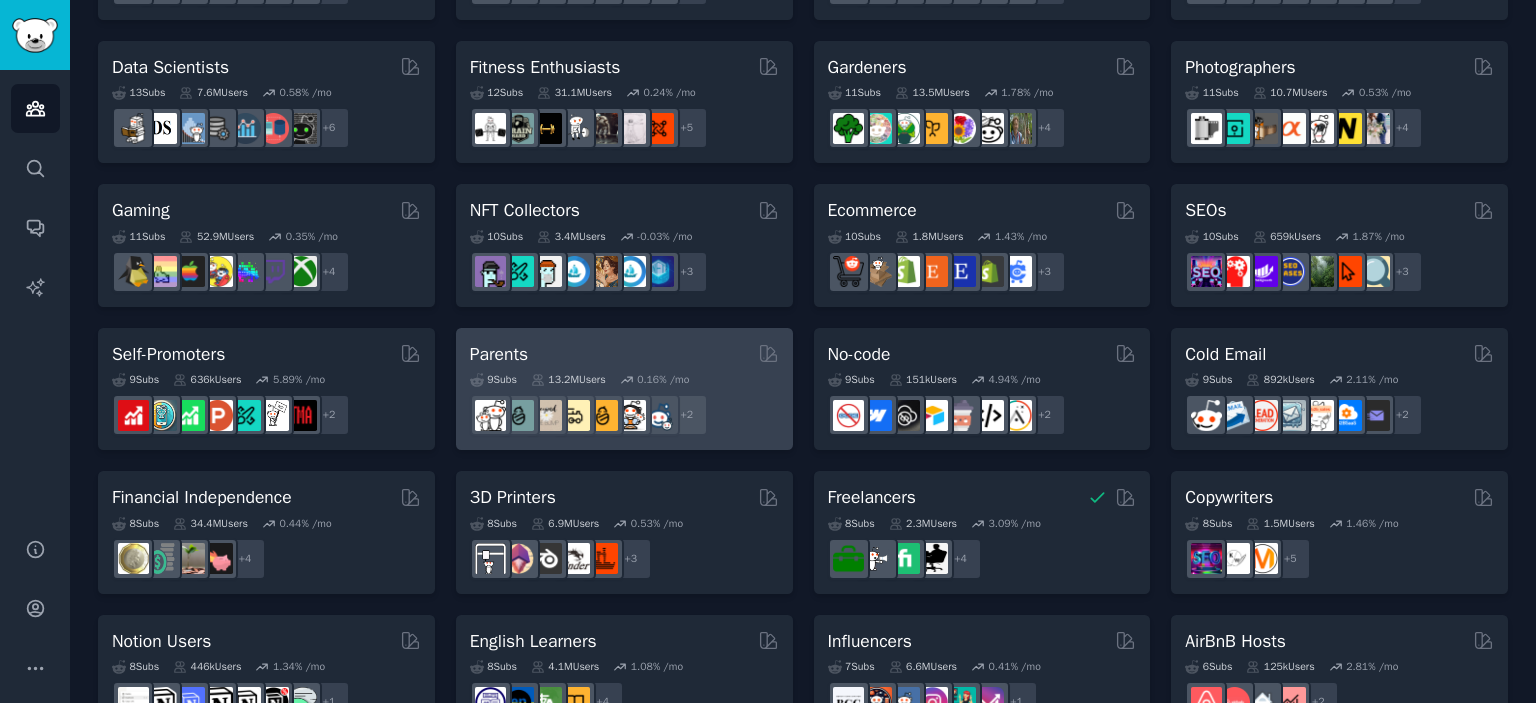 click on "Parents" at bounding box center [624, 354] 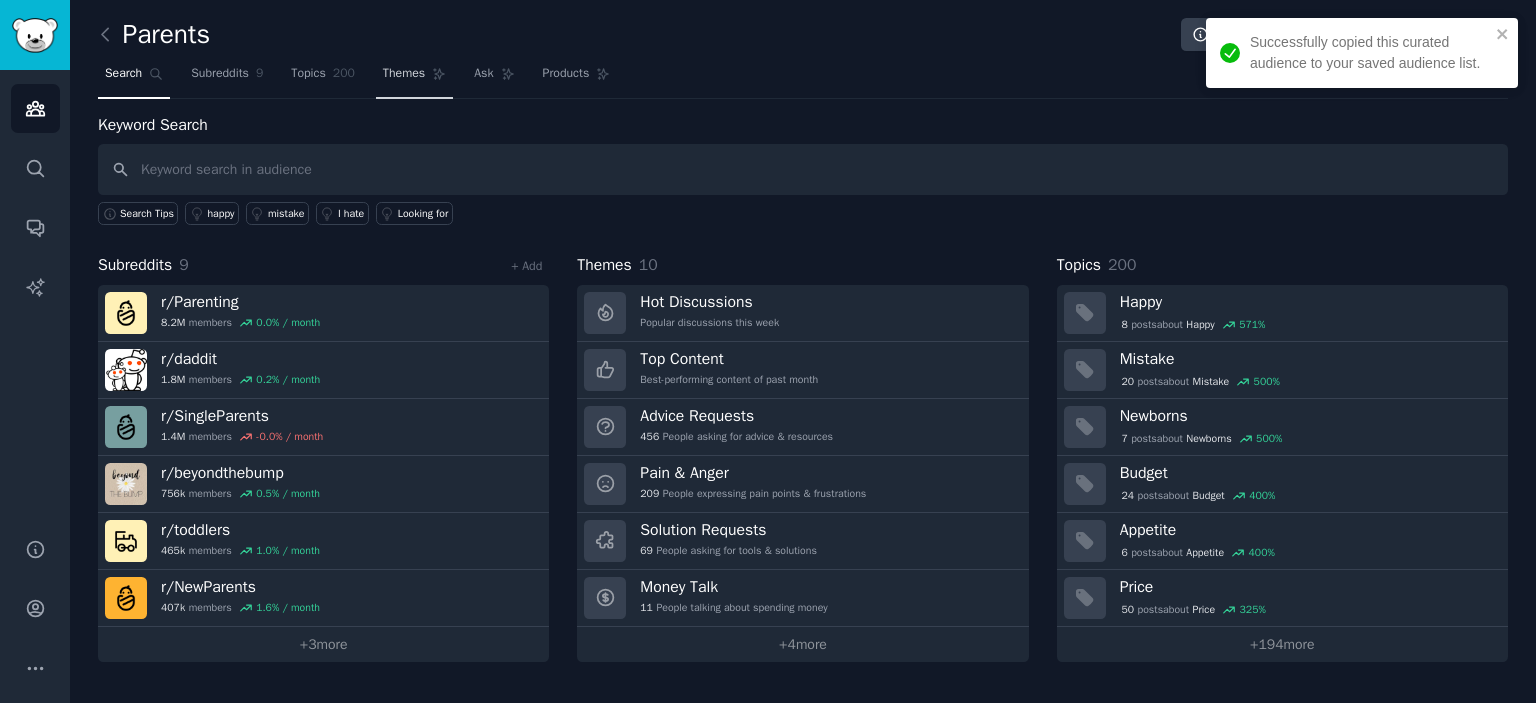 click on "Themes" at bounding box center [404, 74] 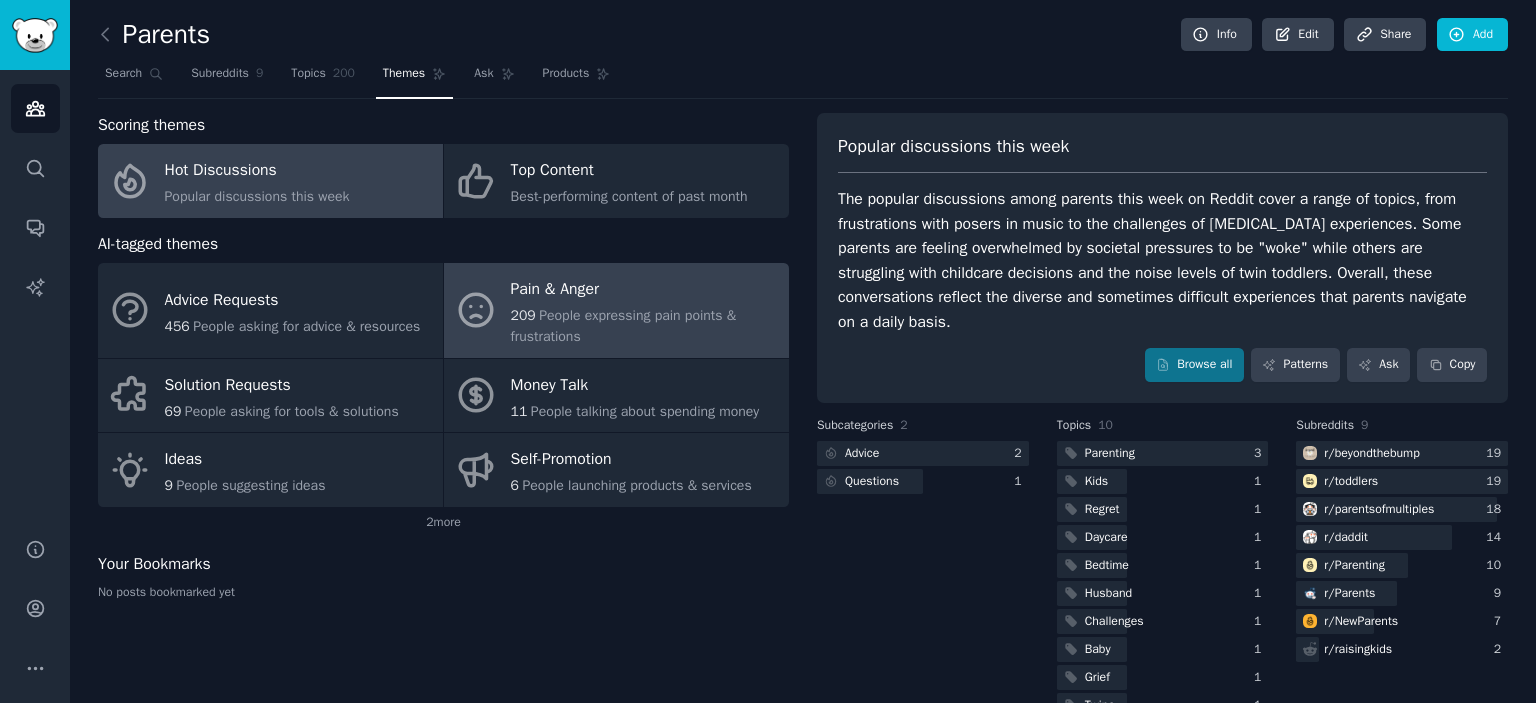 click on "Pain & Anger" at bounding box center [645, 290] 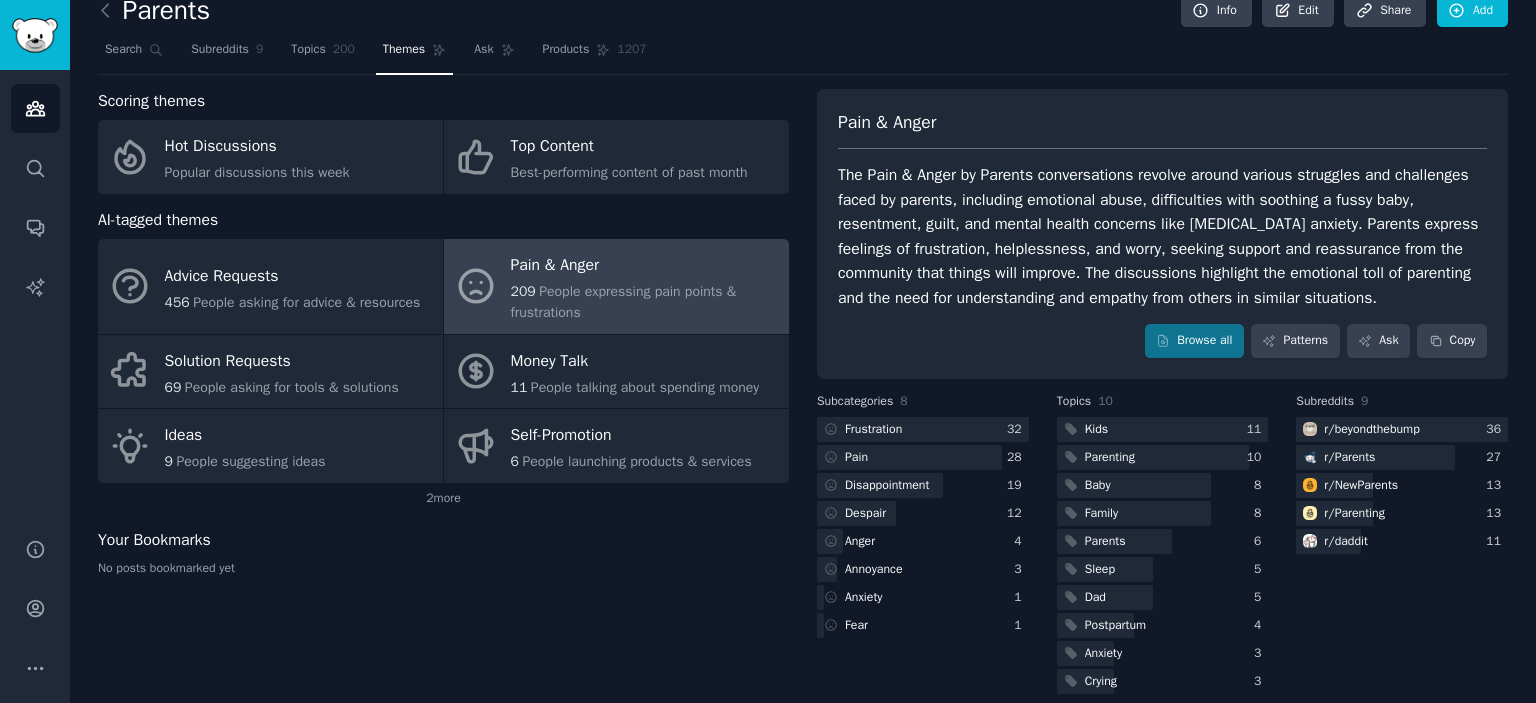 scroll, scrollTop: 44, scrollLeft: 0, axis: vertical 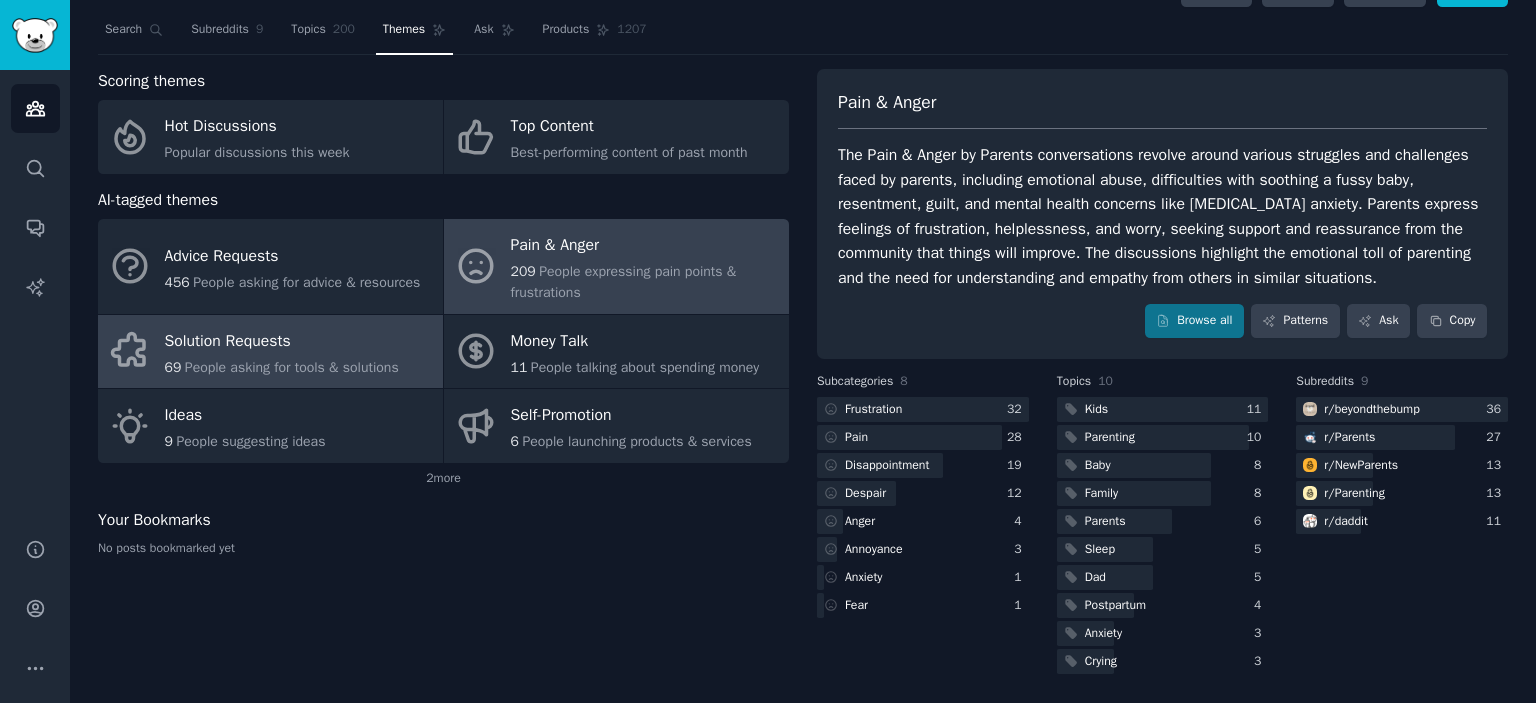 click on "Solution Requests" at bounding box center (282, 341) 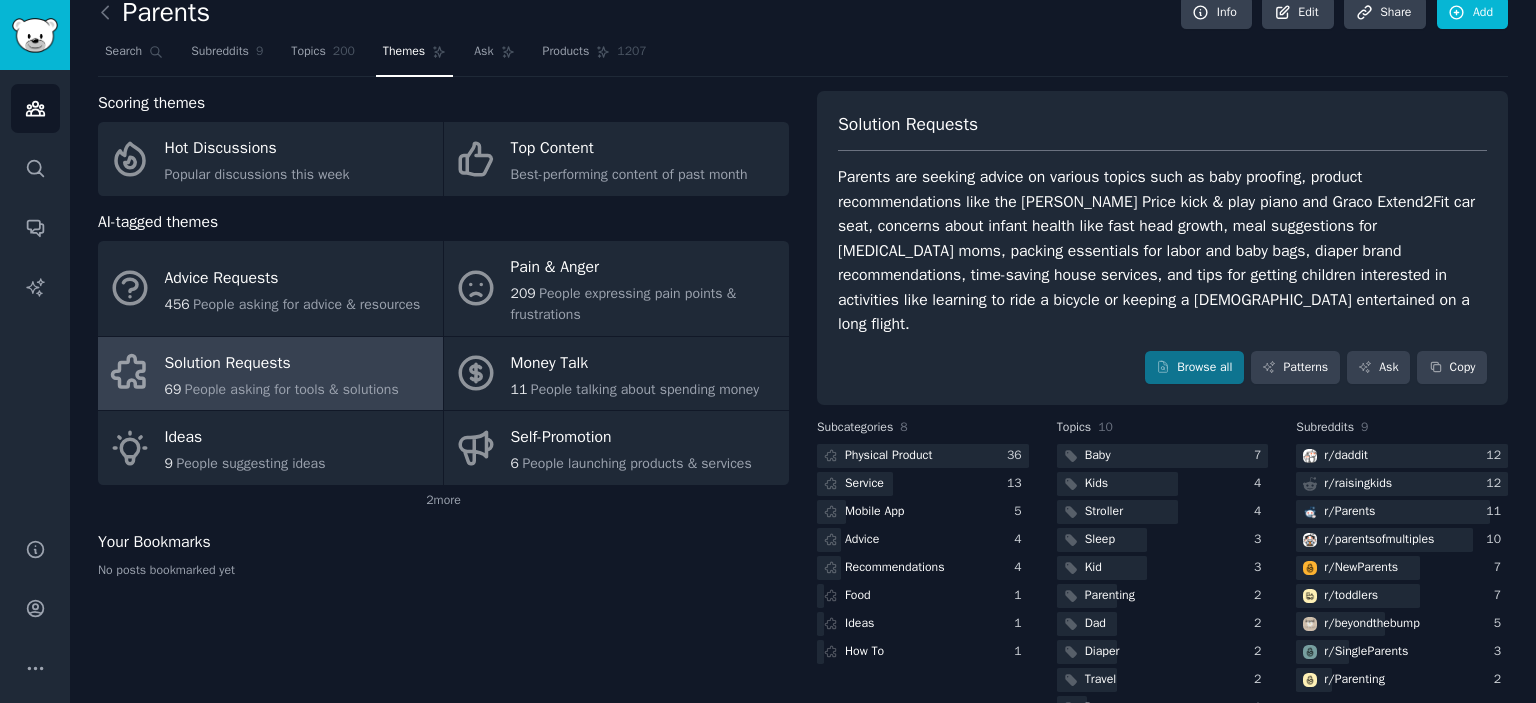 scroll, scrollTop: 44, scrollLeft: 0, axis: vertical 